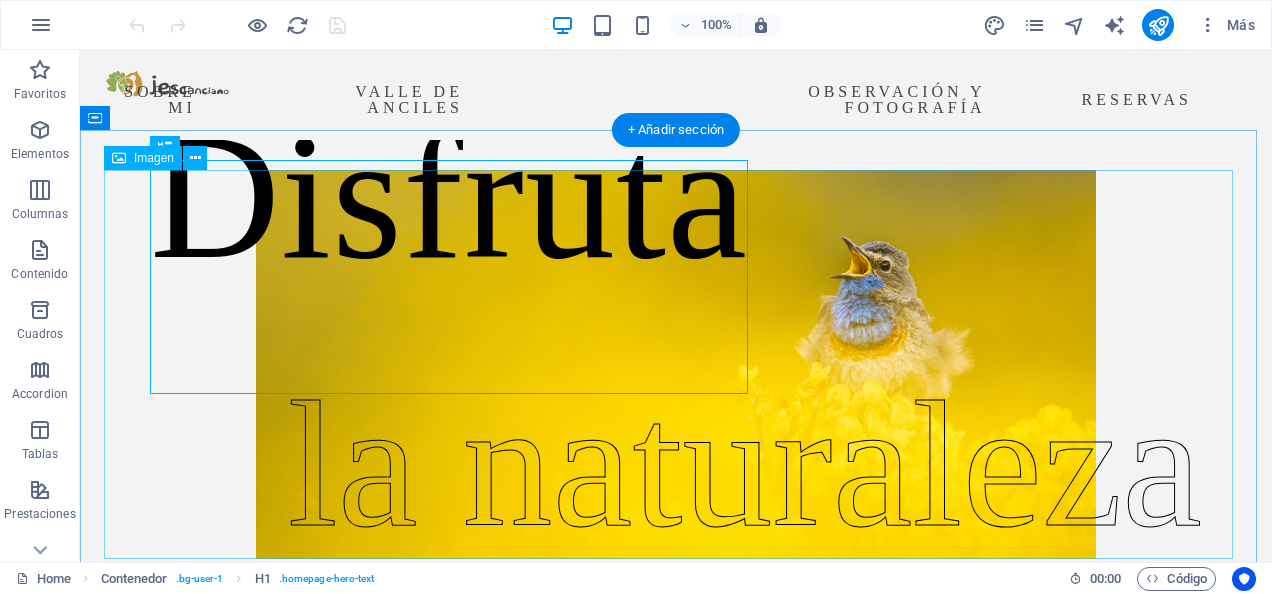 scroll, scrollTop: 0, scrollLeft: 0, axis: both 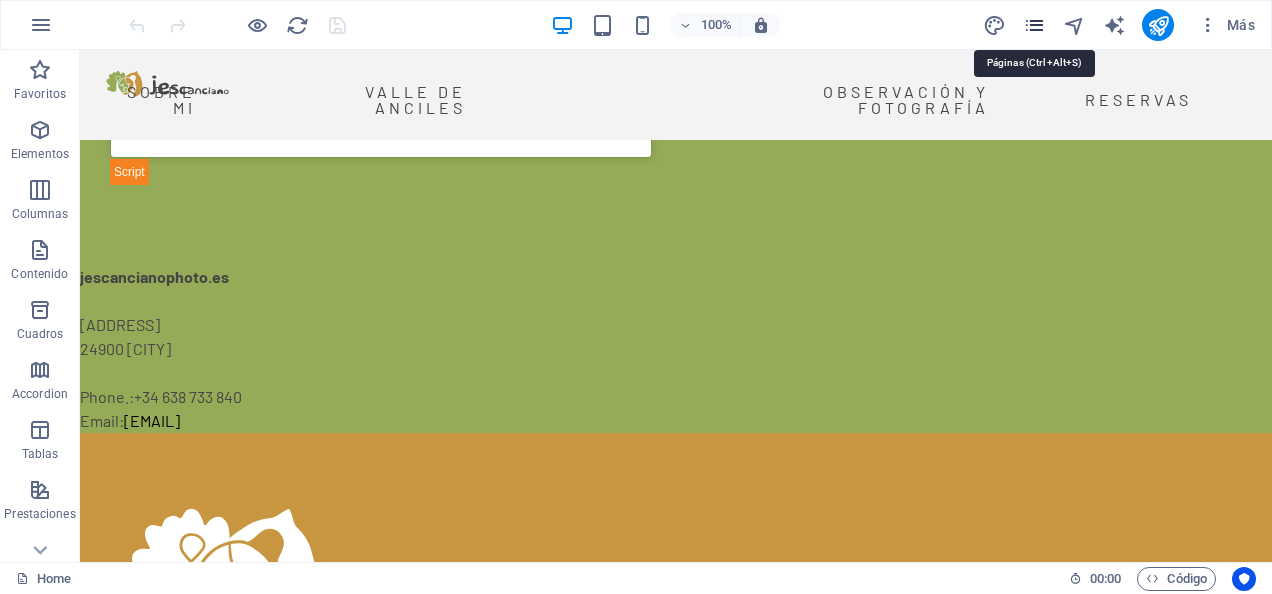 click at bounding box center [1034, 25] 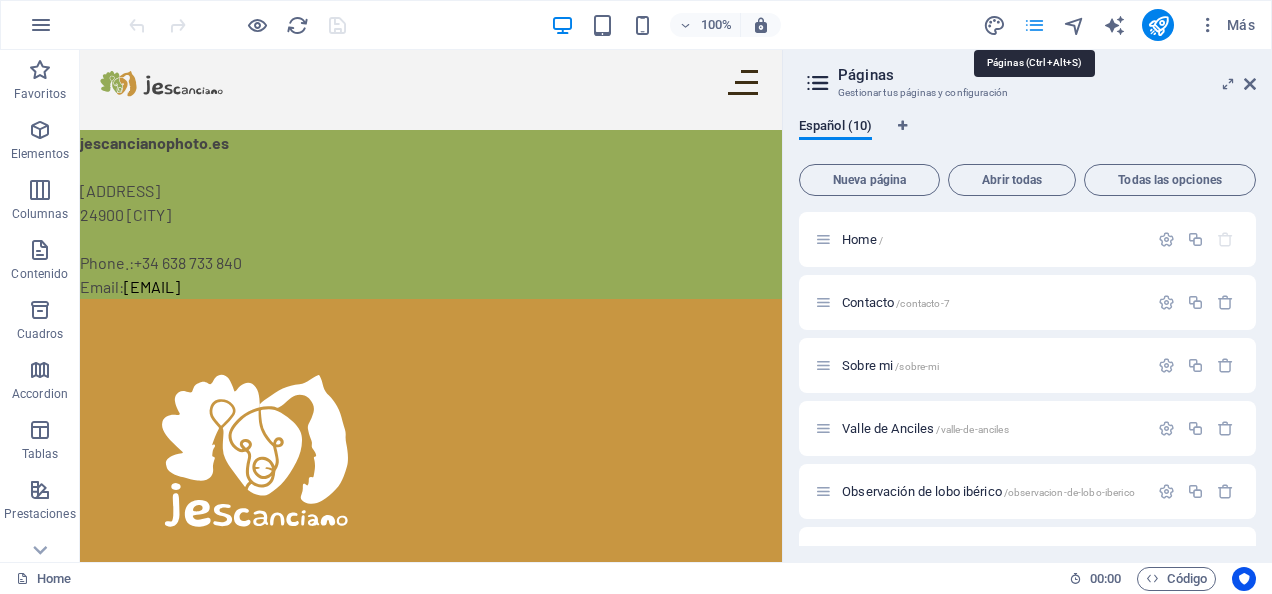 scroll, scrollTop: 1092, scrollLeft: 0, axis: vertical 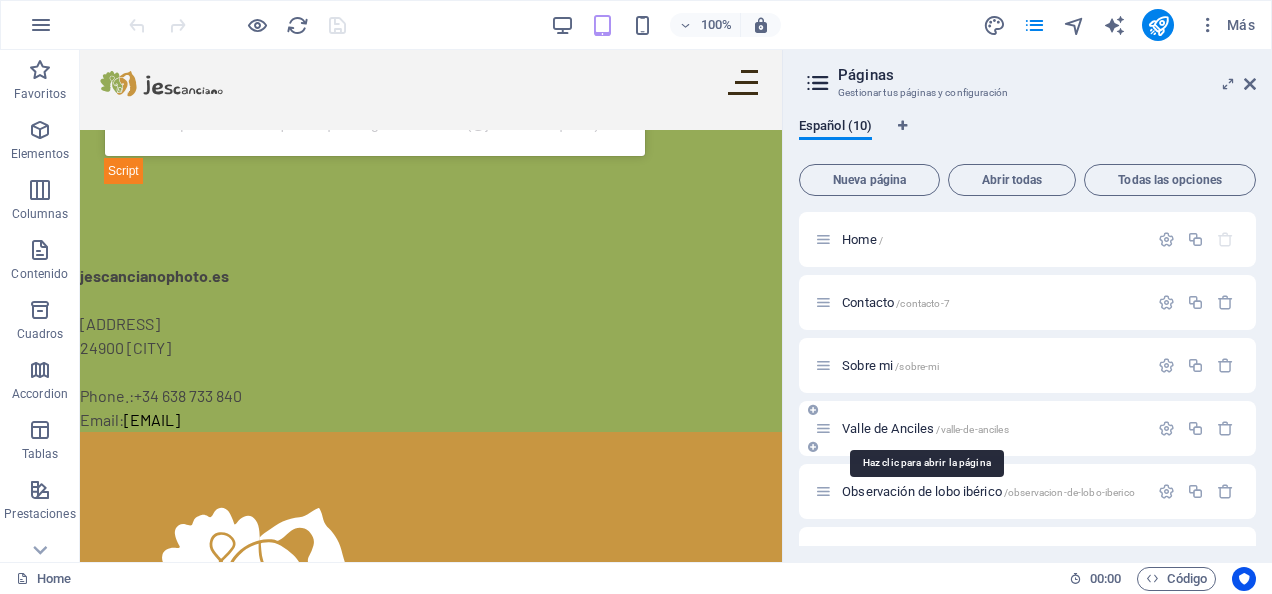 click on "[CITY] /valle-de-anciles" at bounding box center [925, 428] 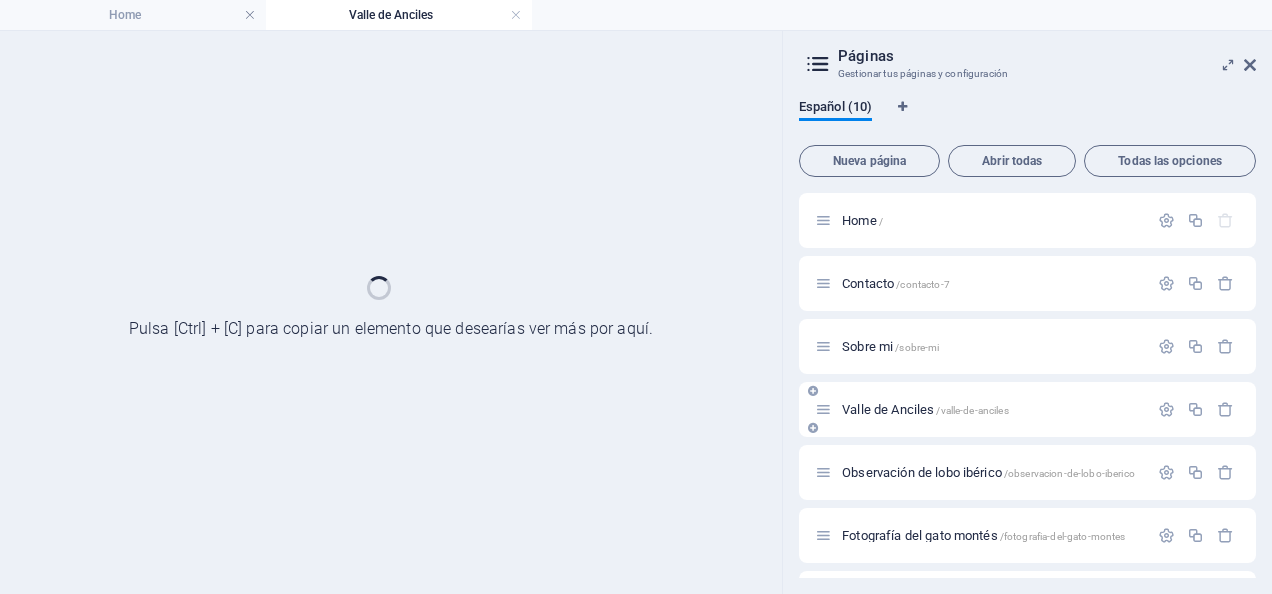 scroll, scrollTop: 0, scrollLeft: 0, axis: both 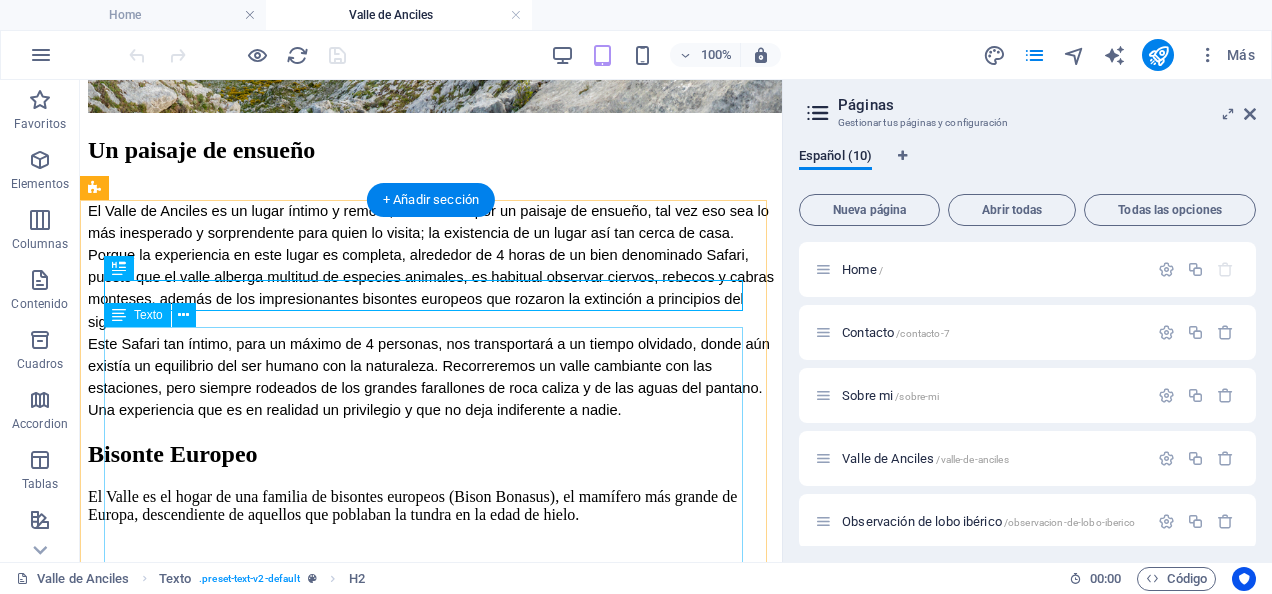 click on "El Valle de Anciles es un lugar íntimo y remoto, enmarcado por un paisaje de ensueño, tal vez eso sea lo más inesperado y sorprendente para quien lo visita; la existencia de un lugar así tan cerca de casa. Porque la experiencia en este lugar es completa, alrededor de 4 horas de un bien denominado Safari, puesto que el valle alberga multitud de especies animales, es habitual observar ciervos, rebecos y cabras monteses, además de los impresionantes bisontes europeos que rozaron la extinción a principios del siglo XIX. Este Safari tan íntimo, para un máximo de 4 personas, nos transportará a un tiempo olvidado, donde aún existía un equilibrio del ser humano con la naturaleza. Recorreremos un valle cambiante con las estaciones, pero siempre rodeados de los grandes farallones de roca caliza y de las aguas del pantano. Una experiencia que es en realidad un privilegio y que no deja indiferente a nadie." at bounding box center (431, 310) 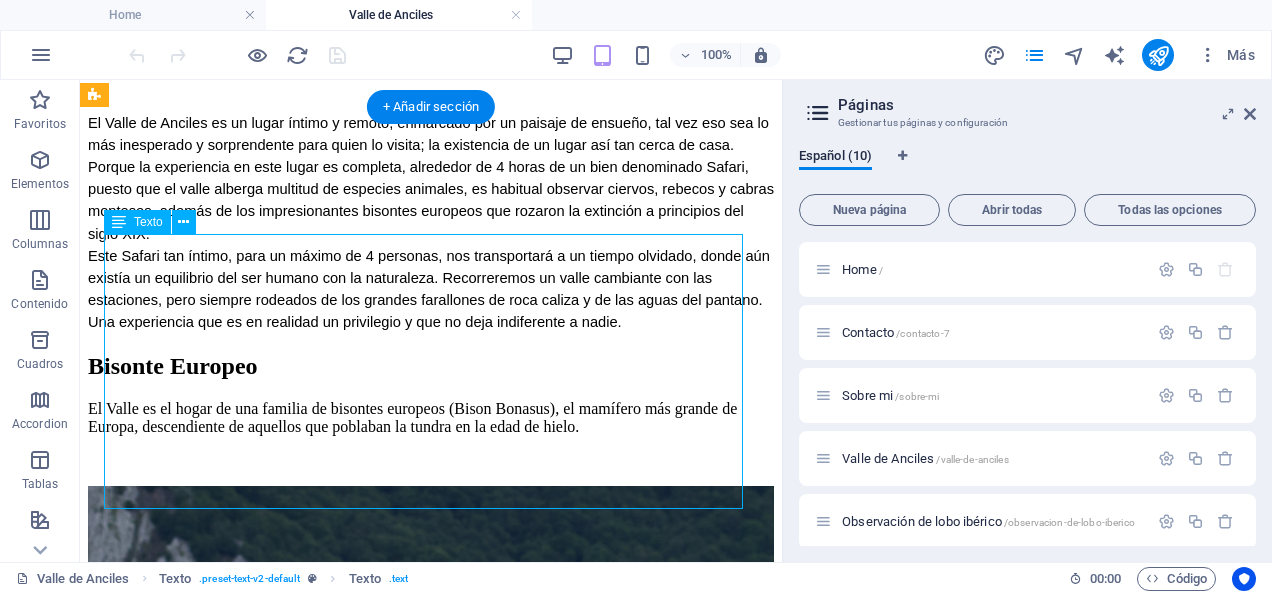 scroll, scrollTop: 522, scrollLeft: 0, axis: vertical 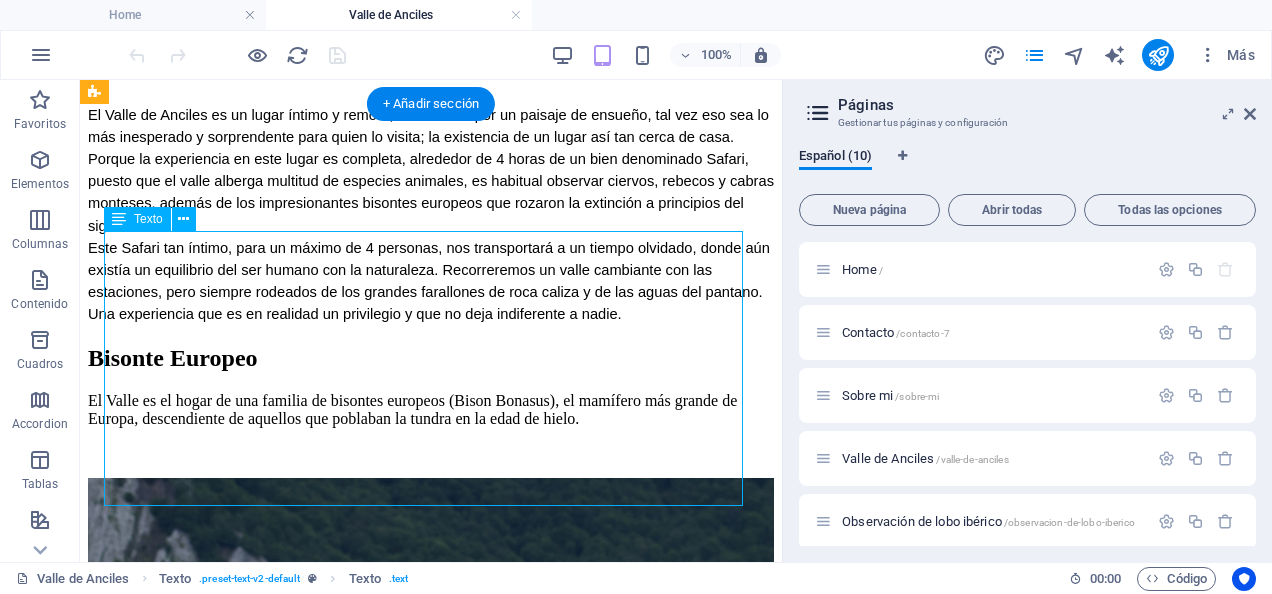 click on "El Valle de Anciles es un lugar íntimo y remoto, enmarcado por un paisaje de ensueño, tal vez eso sea lo más inesperado y sorprendente para quien lo visita; la existencia de un lugar así tan cerca de casa. Porque la experiencia en este lugar es completa, alrededor de 4 horas de un bien denominado Safari, puesto que el valle alberga multitud de especies animales, es habitual observar ciervos, rebecos y cabras monteses, además de los impresionantes bisontes europeos que rozaron la extinción a principios del siglo XIX. Este Safari tan íntimo, para un máximo de 4 personas, nos transportará a un tiempo olvidado, donde aún existía un equilibrio del ser humano con la naturaleza. Recorreremos un valle cambiante con las estaciones, pero siempre rodeados de los grandes farallones de roca caliza y de las aguas del pantano. Una experiencia que es en realidad un privilegio y que no deja indiferente a nadie." at bounding box center [431, 214] 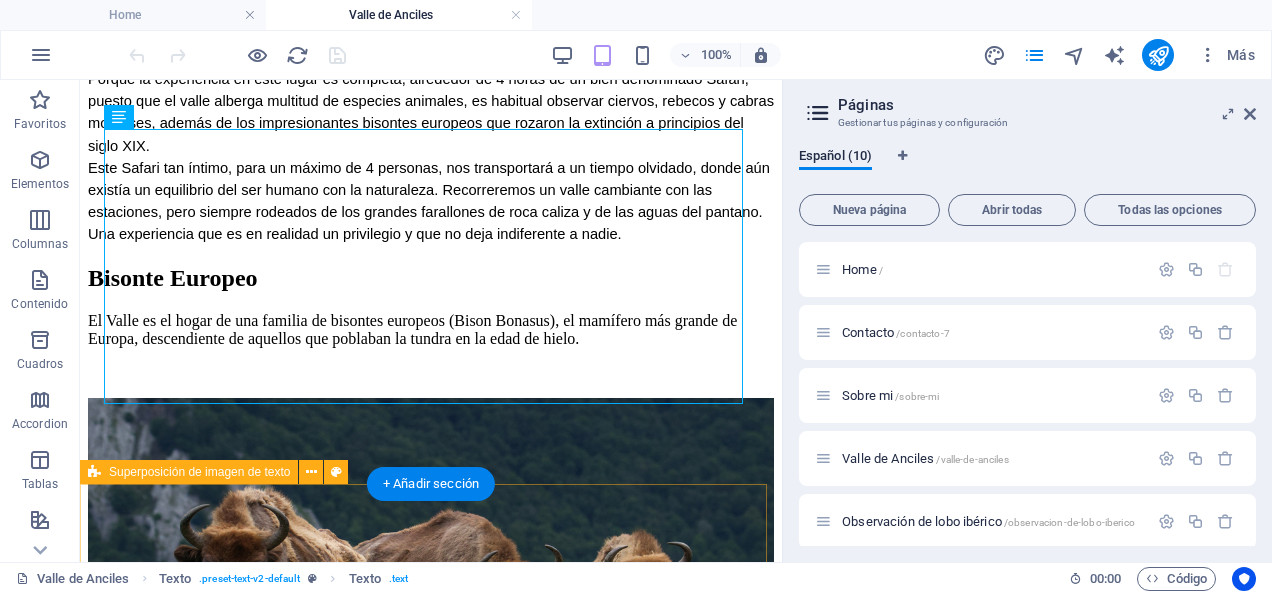 scroll, scrollTop: 580, scrollLeft: 0, axis: vertical 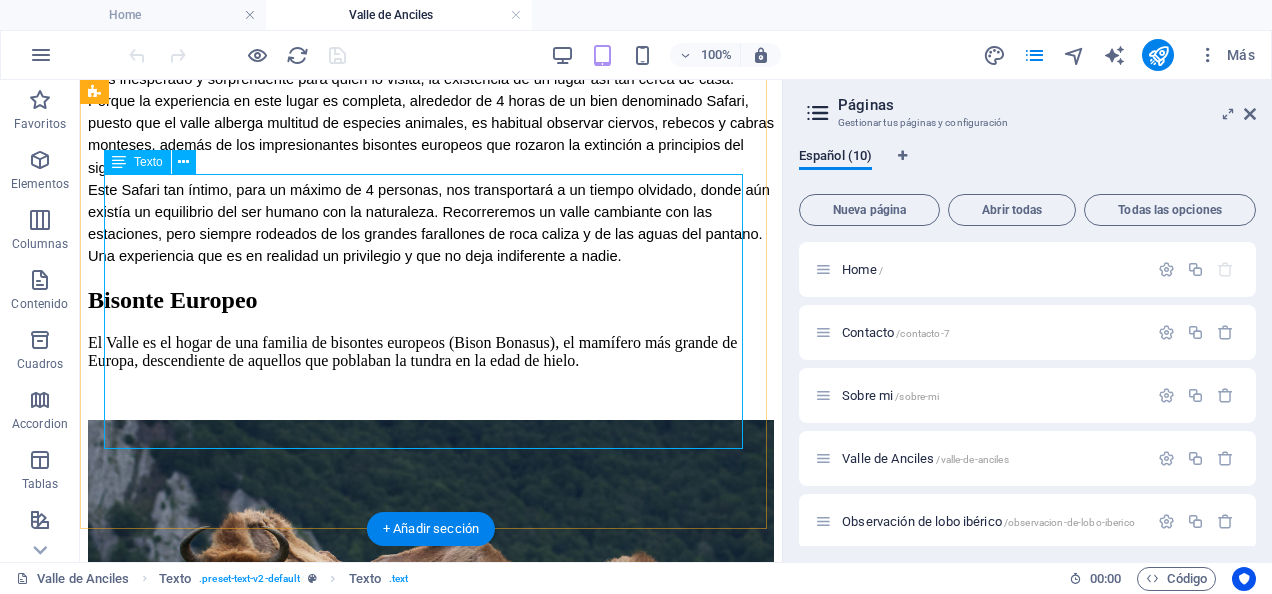 click on "El Valle de Anciles es un lugar íntimo y remoto, enmarcado por un paisaje de ensueño, tal vez eso sea lo más inesperado y sorprendente para quien lo visita; la existencia de un lugar así tan cerca de casa. Porque la experiencia en este lugar es completa, alrededor de 4 horas de un bien denominado Safari, puesto que el valle alberga multitud de especies animales, es habitual observar ciervos, rebecos y cabras monteses, además de los impresionantes bisontes europeos que rozaron la extinción a principios del siglo XIX. Este Safari tan íntimo, para un máximo de 4 personas, nos transportará a un tiempo olvidado, donde aún existía un equilibrio del ser humano con la naturaleza. Recorreremos un valle cambiante con las estaciones, pero siempre rodeados de los grandes farallones de roca caliza y de las aguas del pantano. Una experiencia que es en realidad un privilegio y que no deja indiferente a nadie." at bounding box center (431, 156) 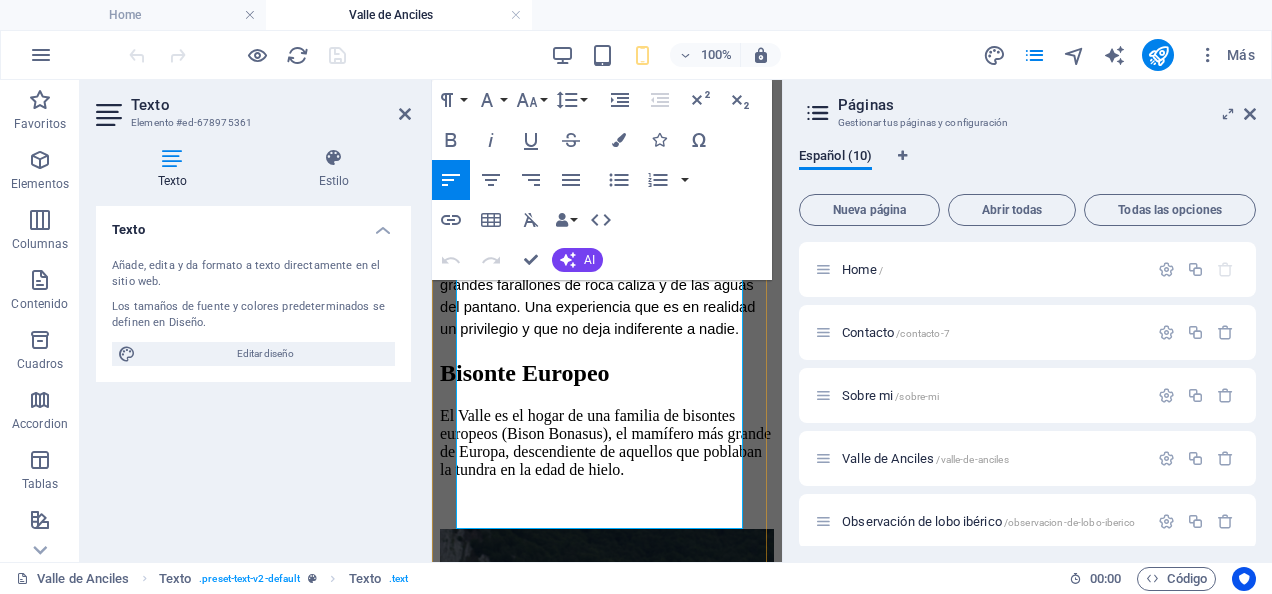 scroll, scrollTop: 574, scrollLeft: 0, axis: vertical 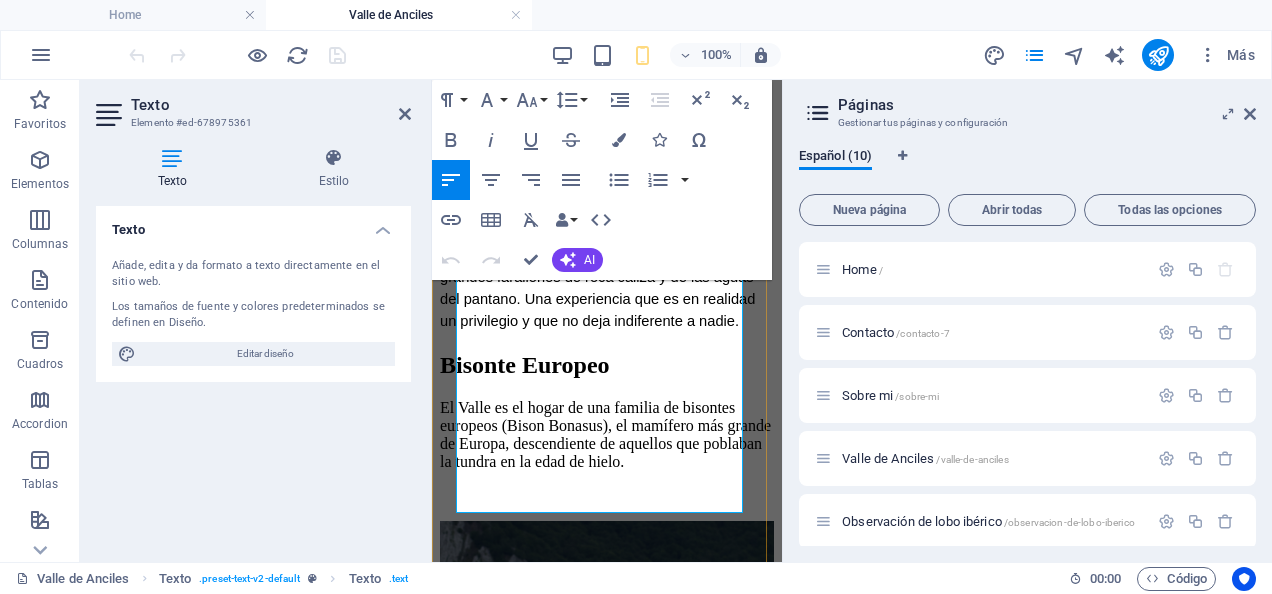 click on "Este Safari tan íntimo, para un máximo de 4 personas, nos transportará a un tiempo olvidado, donde aún existía un equilibrio del ser humano con la naturaleza. Recorreremos un valle cambiante con las estaciones, pero siempre rodeados de los grandes farallones de roca caliza y de las aguas del pantano. Una experiencia que es en realidad un privilegio y que no deja indiferente a nadie." at bounding box center (607, 244) 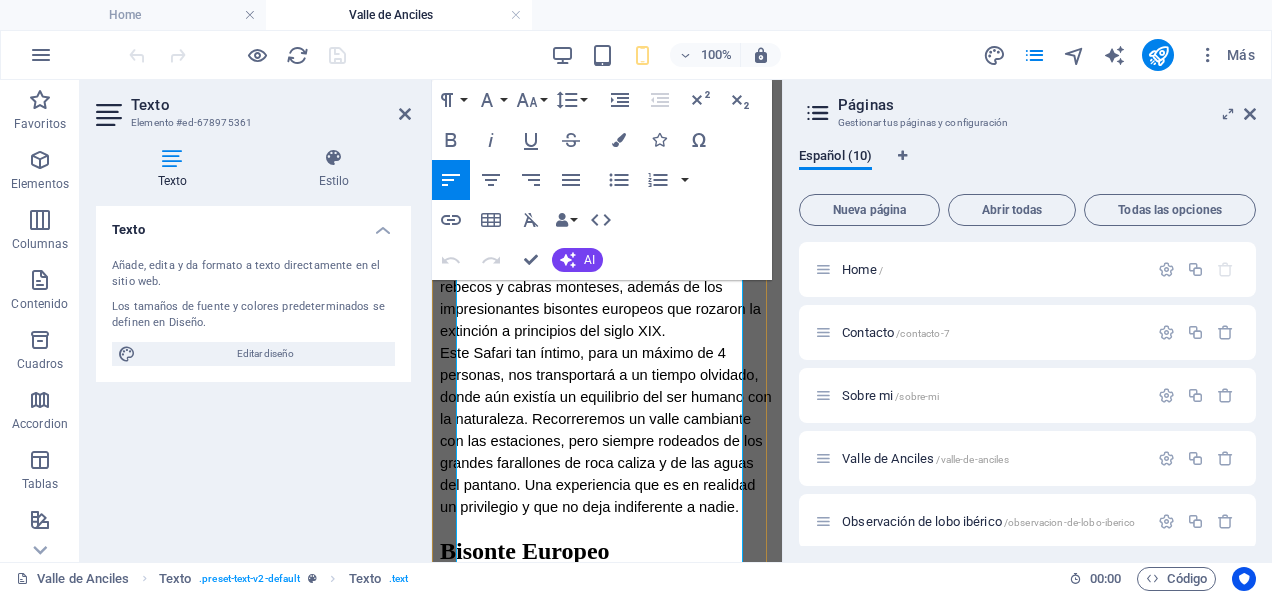 scroll, scrollTop: 390, scrollLeft: 0, axis: vertical 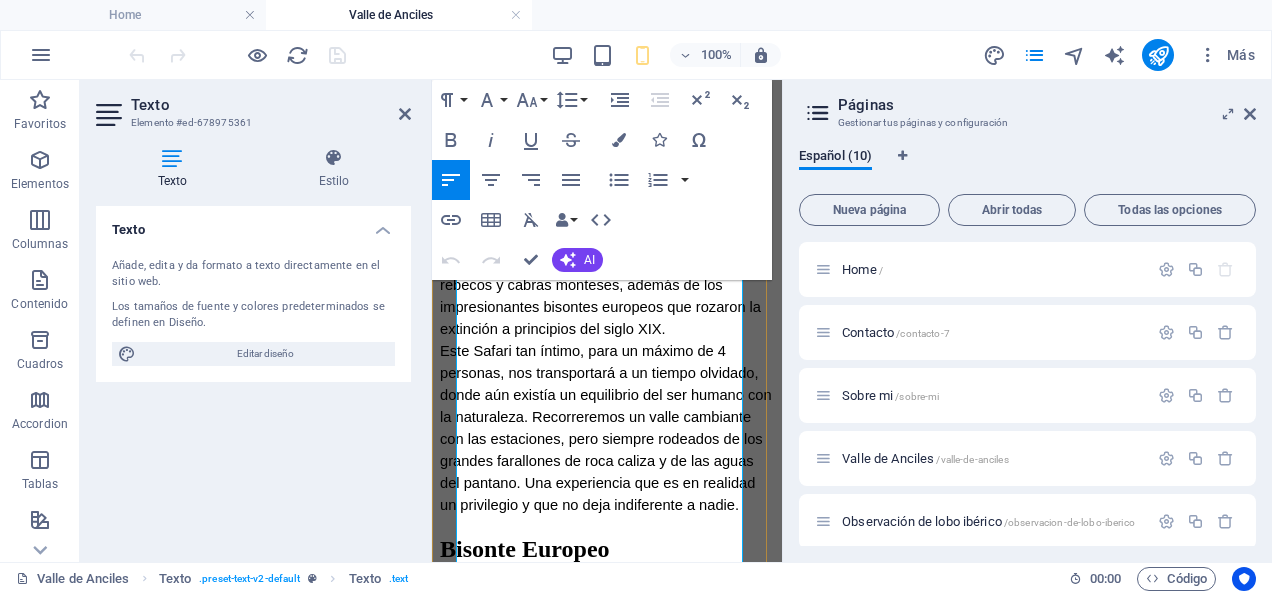 click on "Porque la experiencia en este lugar es completa, alrededor de 4 horas de un bien denominado Safari, puesto que el valle alberga multitud de especies animales, es habitual observar ciervos, rebecos y cabras monteses, además de los impresionantes bisontes europeos que rozaron la extinción a principios del siglo XIX." at bounding box center (602, 262) 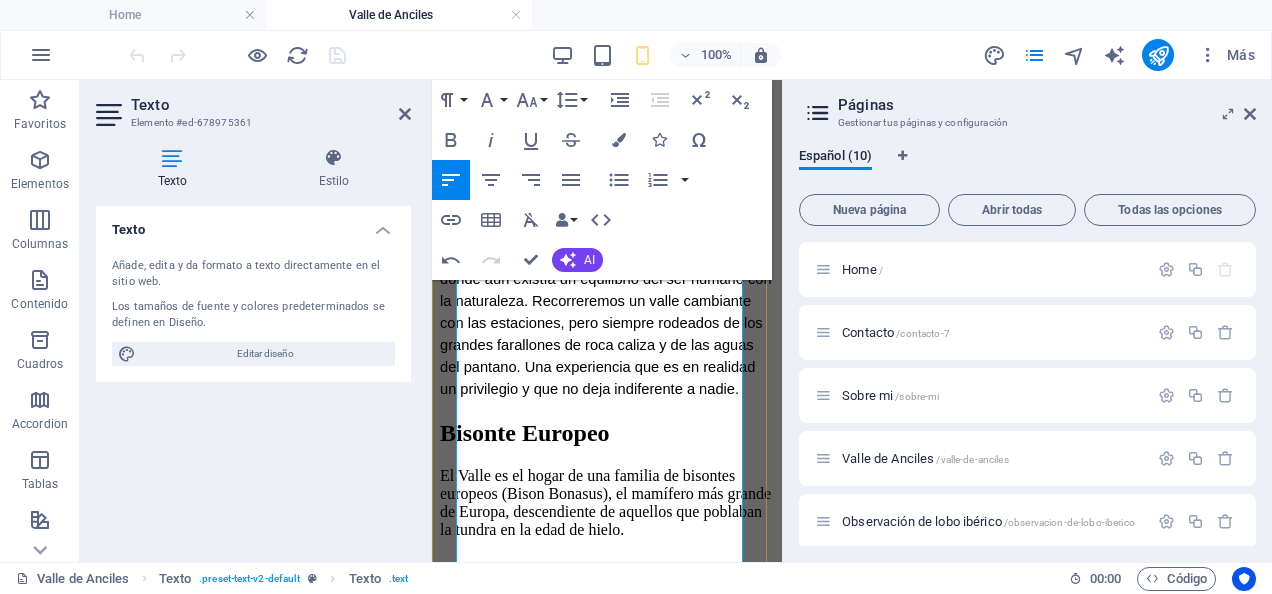 scroll, scrollTop: 532, scrollLeft: 0, axis: vertical 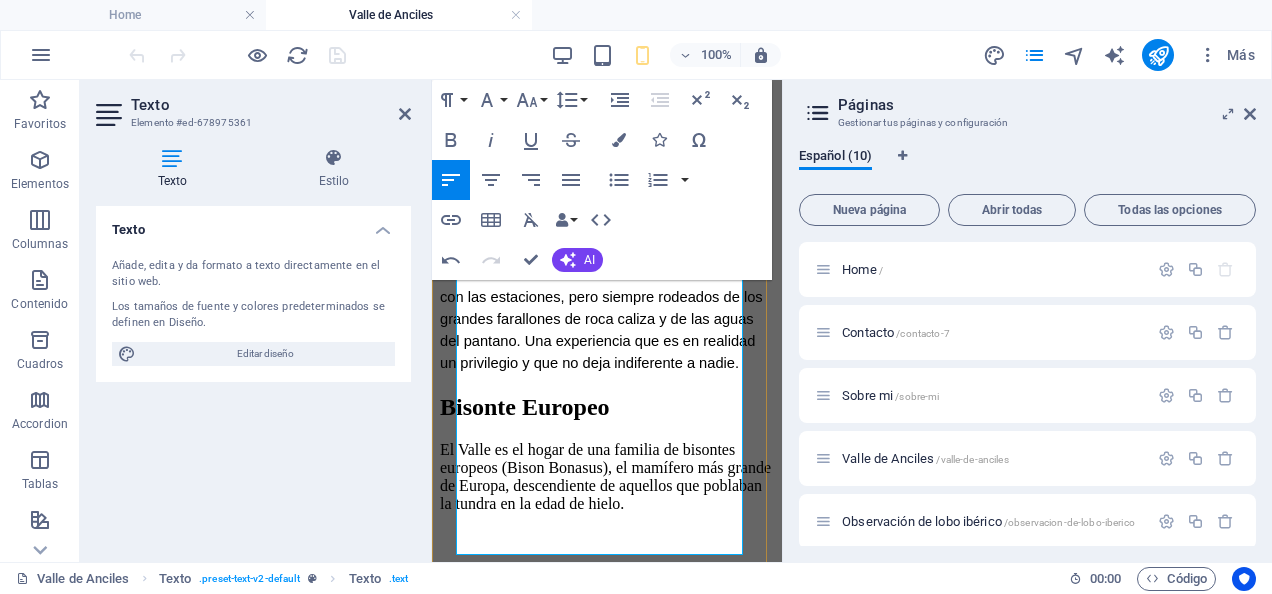 click on "Este Safari tan íntimo, para un máximo de 4 personas, nos transportará a un tiempo olvidado, donde aún existía un equilibrio del ser humano con la naturaleza. Recorreremos un valle cambiante con las estaciones, pero siempre rodeados de los grandes farallones de roca caliza y de las aguas del pantano. Una experiencia que es en realidad un privilegio y que no deja indiferente a nadie." at bounding box center (607, 286) 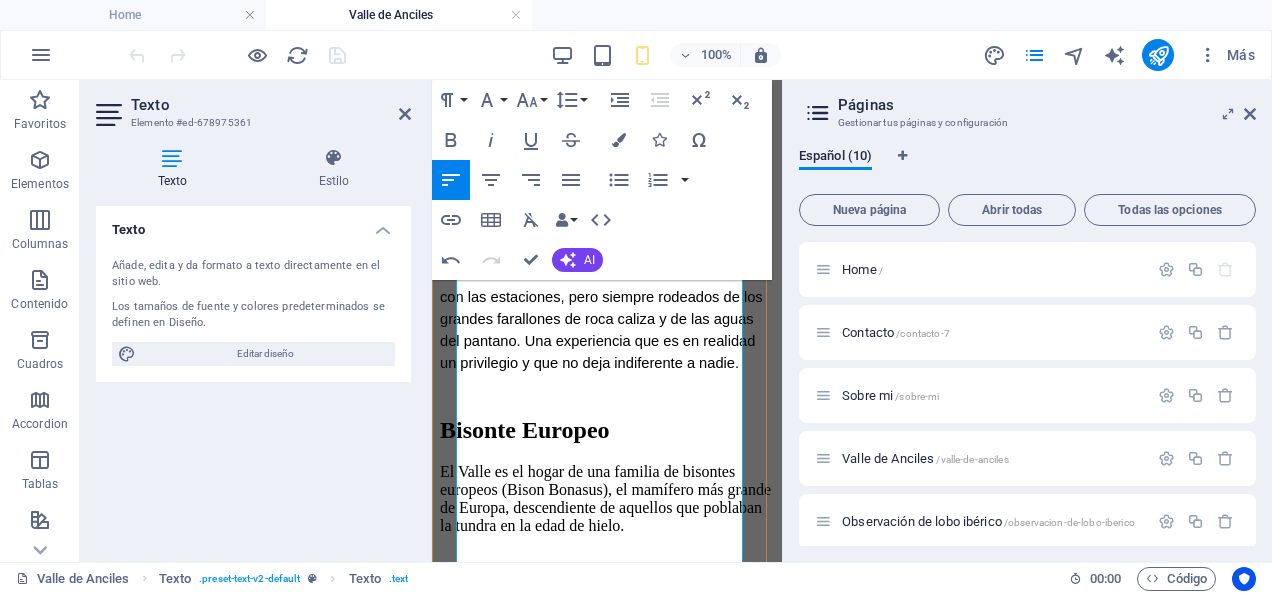 type 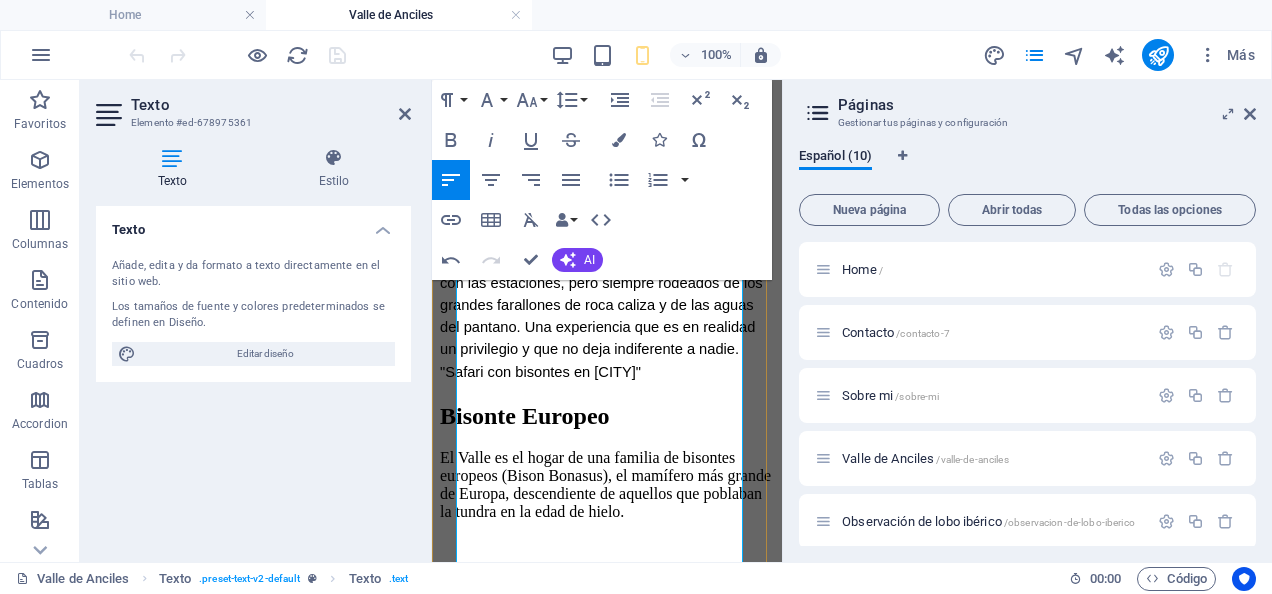 click on ""Safari con bisontes en [CITY]"" at bounding box center [540, 372] 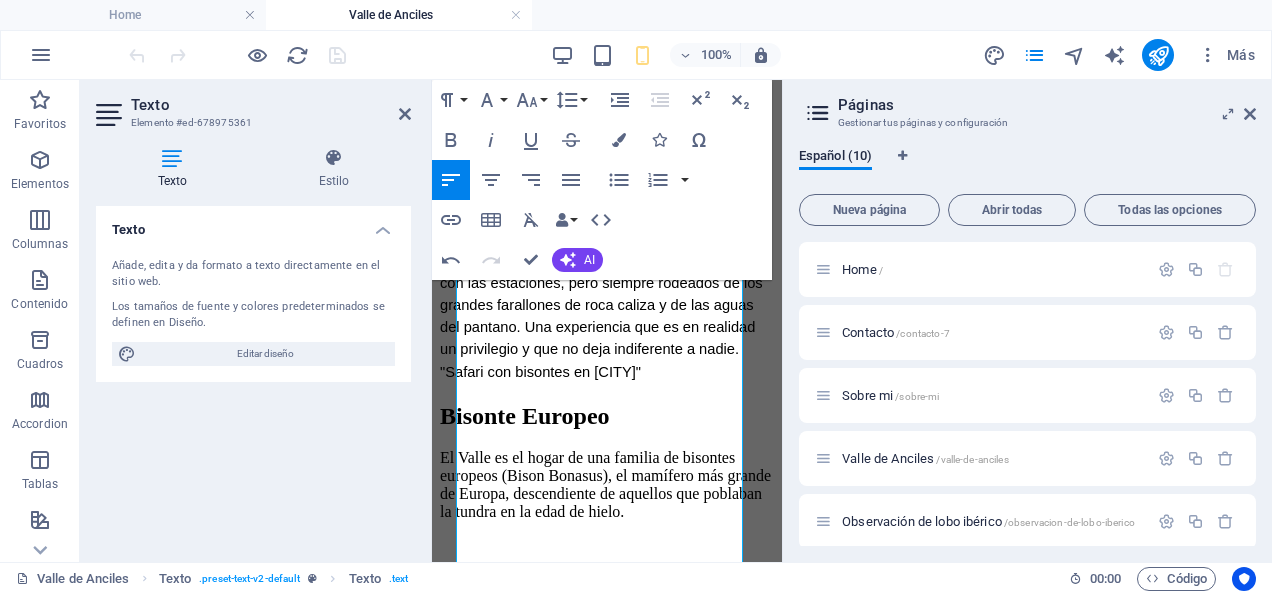 click on "Texto Añade, edita y da formato a texto directamente en el sitio web. Los tamaños de fuente y colores predeterminados se definen en Diseño. Editar diseño Alineación Alineado a la izquierda Centrado Alineado a la derecha" at bounding box center (253, 376) 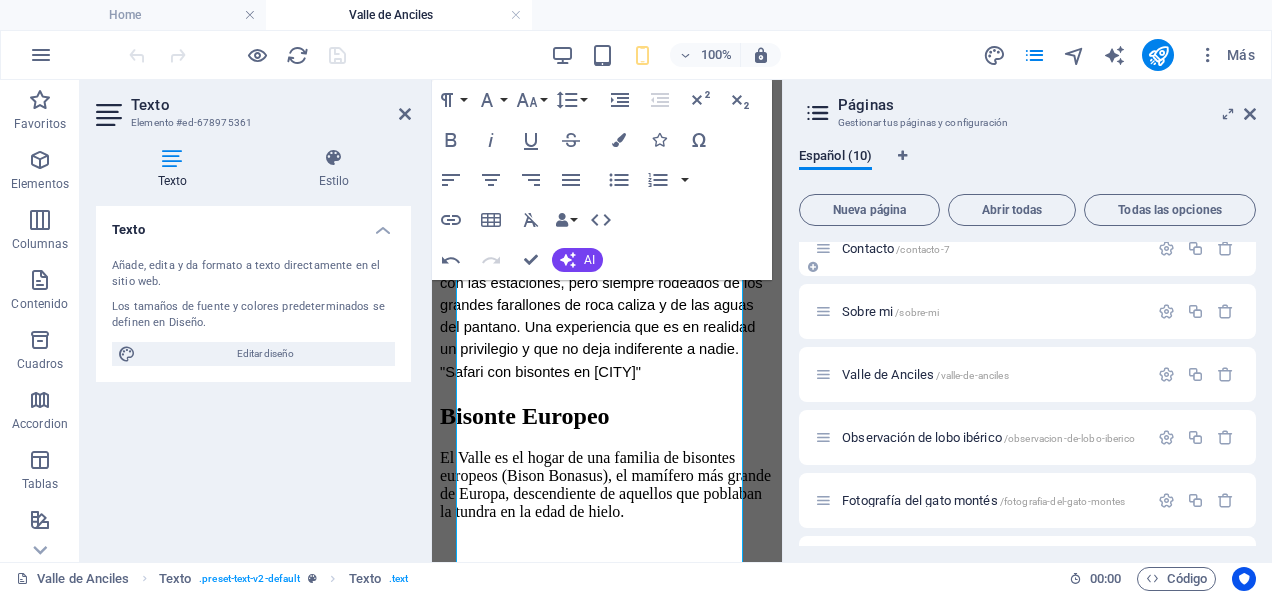 scroll, scrollTop: 0, scrollLeft: 0, axis: both 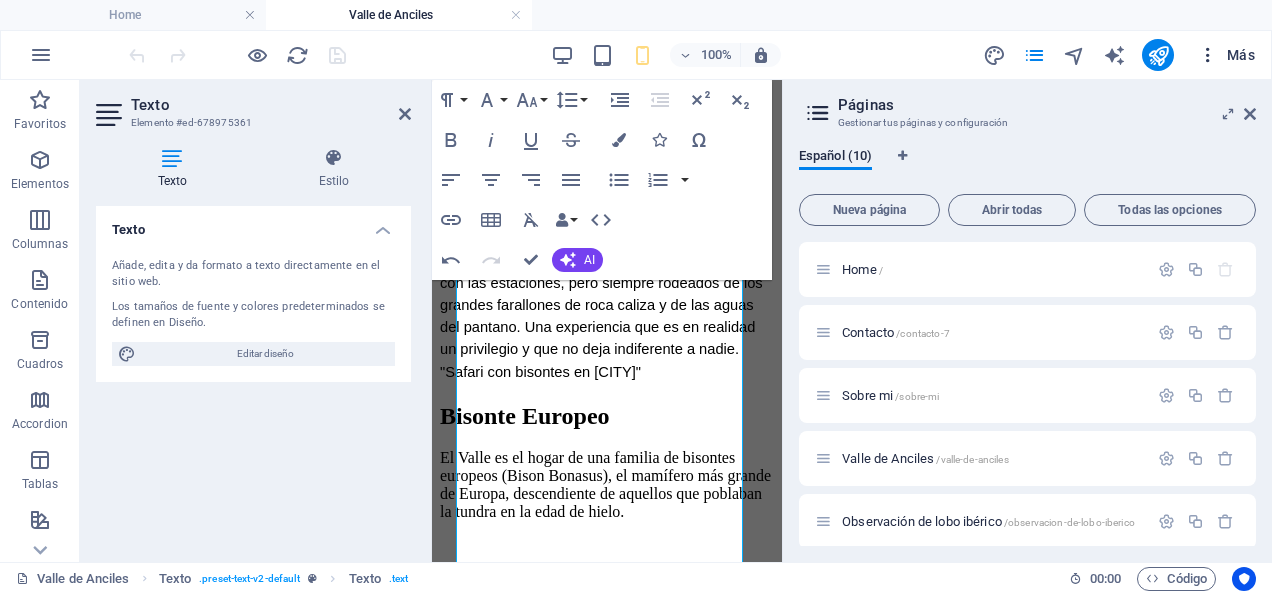 click on "Más" at bounding box center (1226, 55) 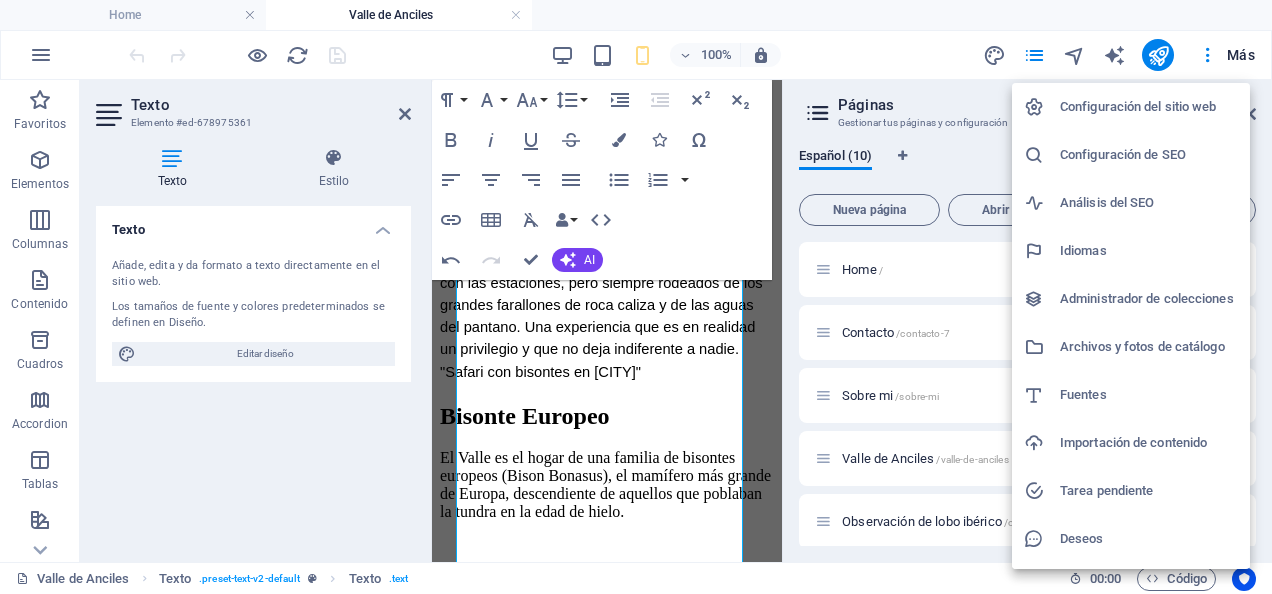 click at bounding box center (636, 297) 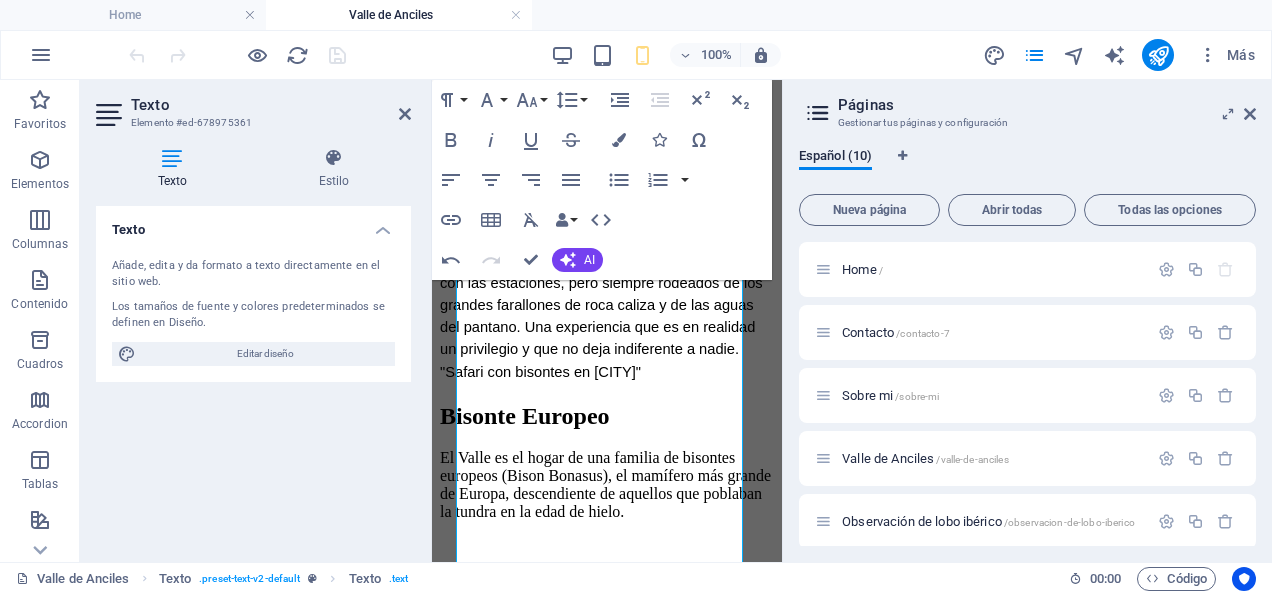 click on "Texto Estilo Texto Añade, edita y da formato a texto directamente en el sitio web. Los tamaños de fuente y colores predeterminados se definen en Diseño. Editar diseño Alineación Alineado a la izquierda Centrado Alineado a la derecha Texto Element Diseño La forma en la que este elemento se expande en la disposición (Flexbox). Tamaño Predeterminado automático px % 1/1 1/2 1/3 1/4 1/5 1/6 1/7 1/8 1/9 1/10 Crecer Reducir Comprar Disposición de contenedor Visible Visible Opacidad 100 % Desbordamiento Espaciado Margen Predeterminado automático px % rem vw vh Personalizado Personalizado automático px % rem vw vh automático px % rem vw vh automático px % rem vw vh automático px % rem vw vh Espaciado Predeterminado px rem % vh vw Personalizado Personalizado px rem % vh vw px rem % vh vw px rem % vh vw px rem % vh vw Borde Estilo              - Ancho 1 automático px rem % vh vw Personalizado Personalizado 1 automático px rem % vh vw 1 automático px rem % vh vw 1 automático px rem % vh vw 1 %" at bounding box center (253, 347) 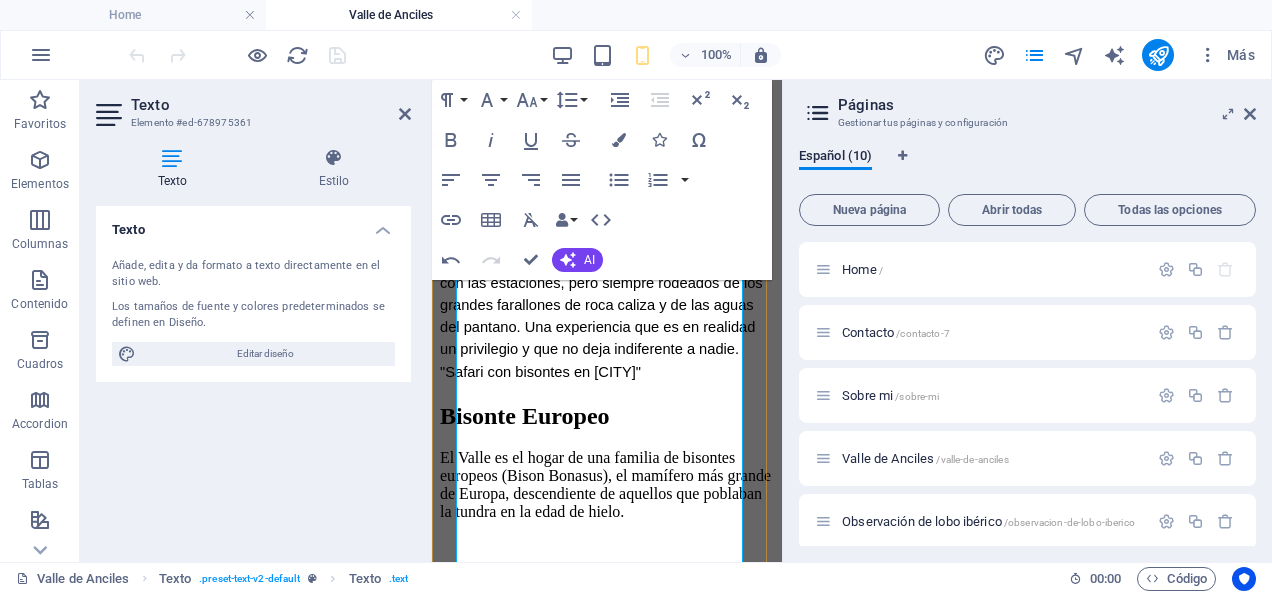 click on "Un paisaje de ensueño El Valle de Anciles es un lugar íntimo y remoto, enmarcado por un paisaje de ensueño, tal vez eso sea lo más inesperado y sorprendente para quien lo visita; la existencia de un lugar así tan cerca de casa. Porque la experiencia en este lugar es completa, alrededor de 4 horas de un bien denominado Safari, puesto que el valle alberga multitud de especies animales, es habitual observar ciervos, rebecos y cabras monteses, además de los impresionantes bisontes europeos que rozaron la extinción a principios del siglo XX. Este Safari tan íntimo, para un máximo de 4 personas, nos transportará a un tiempo olvidado, donde aún existía un equilibrio del ser humano con la naturaleza. Recorreremos un valle cambiante con las estaciones, pero siempre rodeados de los grandes farallones de roca caliza y de las aguas del pantano. Una experiencia que es en realidad un privilegio y que no deja indiferente a nadie. "Safari con bisontes en [CITY]"" at bounding box center (607, 119) 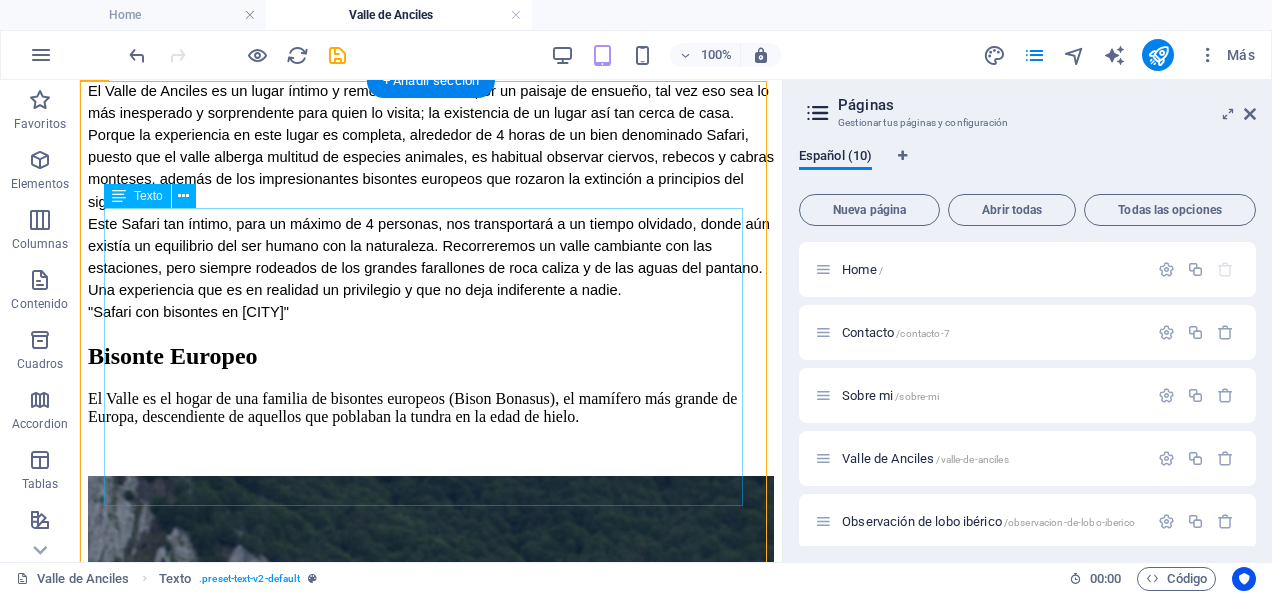 click on "El Valle de Anciles es un lugar íntimo y remoto, enmarcado por un paisaje de ensueño, tal vez eso sea lo más inesperado y sorprendente para quien lo visita; la existencia de un lugar así tan cerca de casa. Porque la experiencia en este lugar es completa, alrededor de 4 horas de un bien denominado Safari, puesto que el valle alberga multitud de especies animales, es habitual observar ciervos, rebecos y cabras monteses, además de los impresionantes bisontes europeos que rozaron la extinción a principios del siglo XX. Este Safari tan íntimo, para un máximo de 4 personas, nos transportará a un tiempo olvidado, donde aún existía un equilibrio del ser humano con la naturaleza. Recorreremos un valle cambiante con las estaciones, pero siempre rodeados de los grandes farallones de roca caliza y de las aguas del pantano. Una experiencia que es en realidad un privilegio y que no deja indiferente a nadie. "Safari con bisontes en [CITY]"" at bounding box center [431, 201] 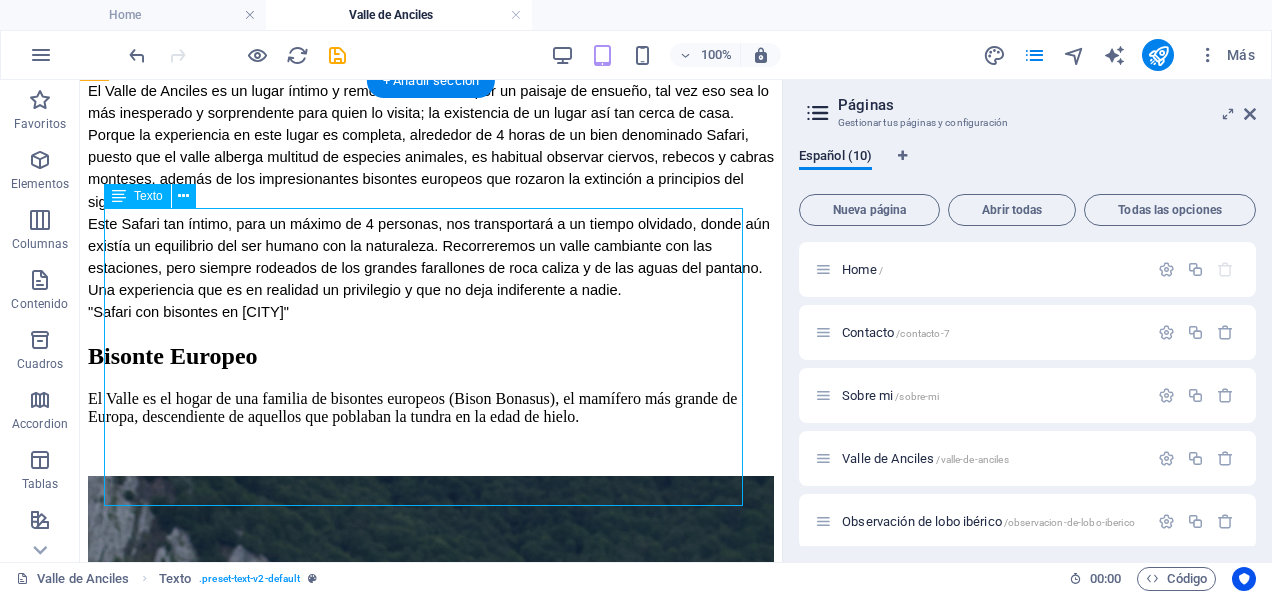 click on "El Valle de Anciles es un lugar íntimo y remoto, enmarcado por un paisaje de ensueño, tal vez eso sea lo más inesperado y sorprendente para quien lo visita; la existencia de un lugar así tan cerca de casa. Porque la experiencia en este lugar es completa, alrededor de 4 horas de un bien denominado Safari, puesto que el valle alberga multitud de especies animales, es habitual observar ciervos, rebecos y cabras monteses, además de los impresionantes bisontes europeos que rozaron la extinción a principios del siglo XX. Este Safari tan íntimo, para un máximo de 4 personas, nos transportará a un tiempo olvidado, donde aún existía un equilibrio del ser humano con la naturaleza. Recorreremos un valle cambiante con las estaciones, pero siempre rodeados de los grandes farallones de roca caliza y de las aguas del pantano. Una experiencia que es en realidad un privilegio y que no deja indiferente a nadie. "Safari con bisontes en [CITY]"" at bounding box center [431, 201] 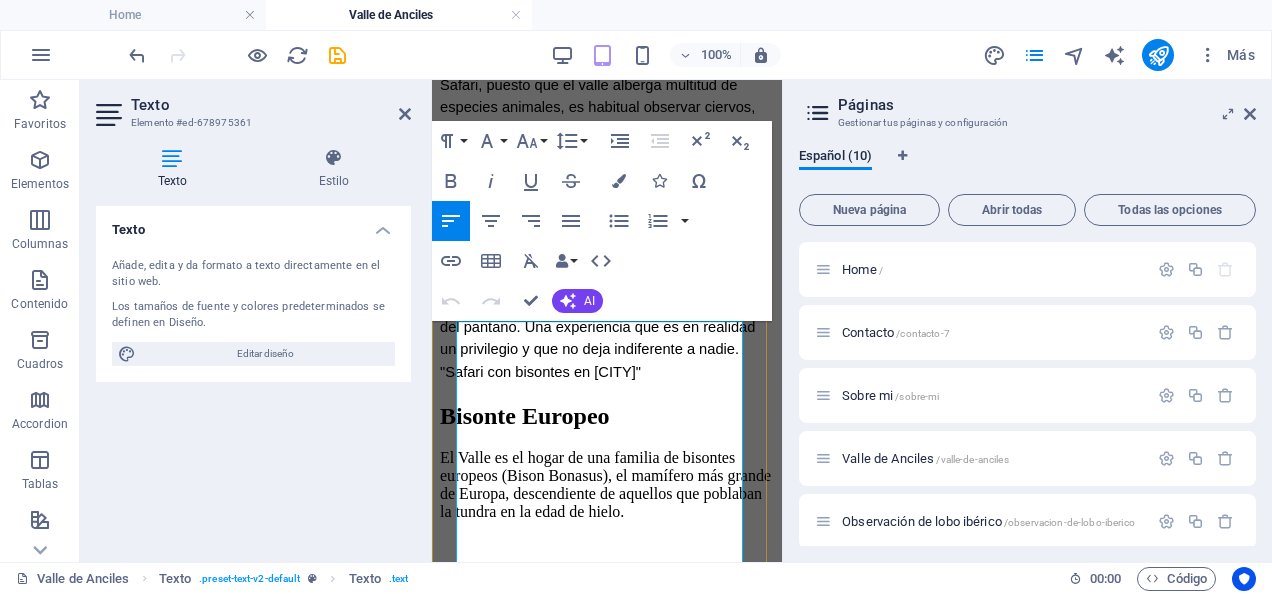 scroll, scrollTop: 216, scrollLeft: 0, axis: vertical 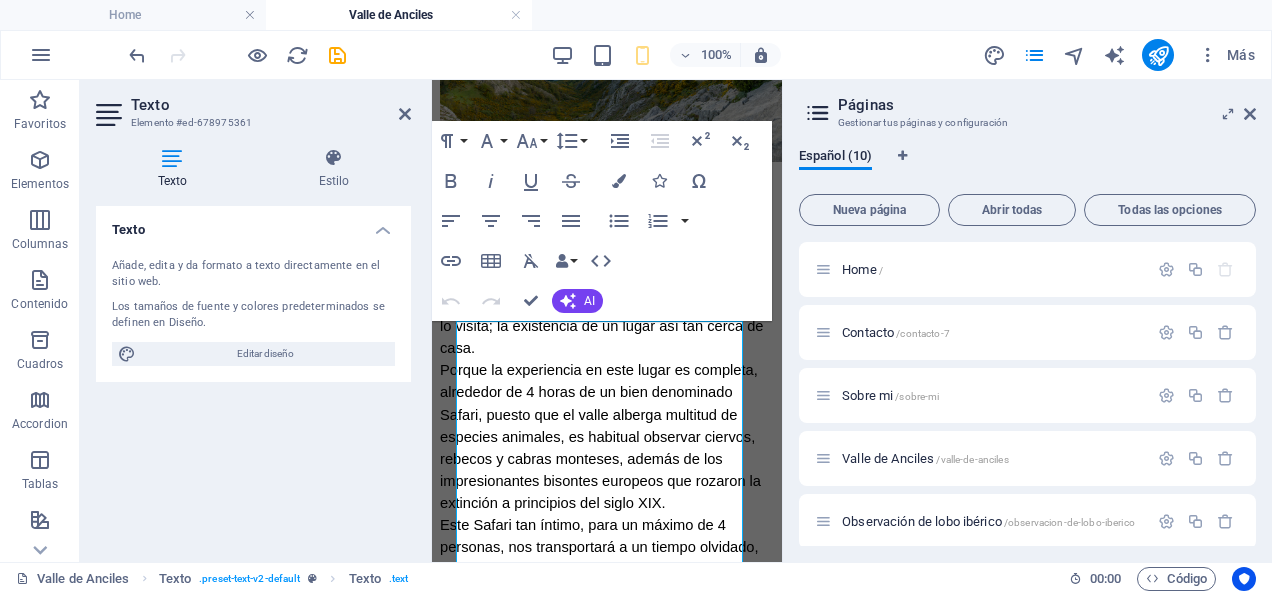 click on "Texto Añade, edita y da formato a texto directamente en el sitio web. Los tamaños de fuente y colores predeterminados se definen en Diseño. Editar diseño Alineación Alineado a la izquierda Centrado Alineado a la derecha" at bounding box center [253, 376] 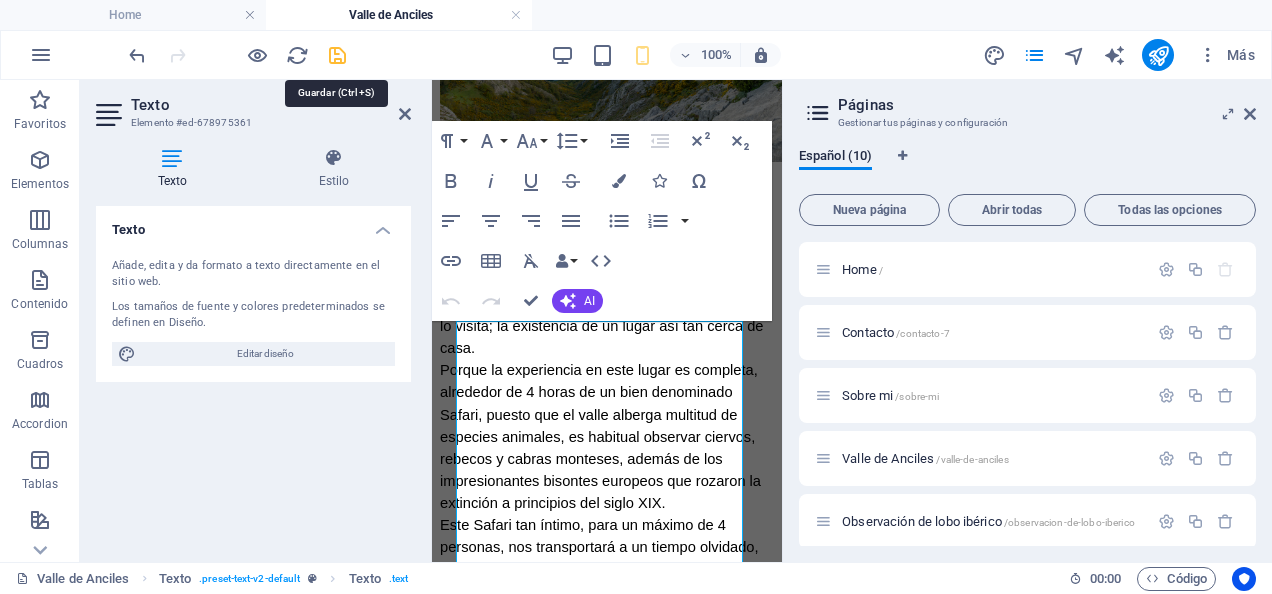 click at bounding box center (337, 55) 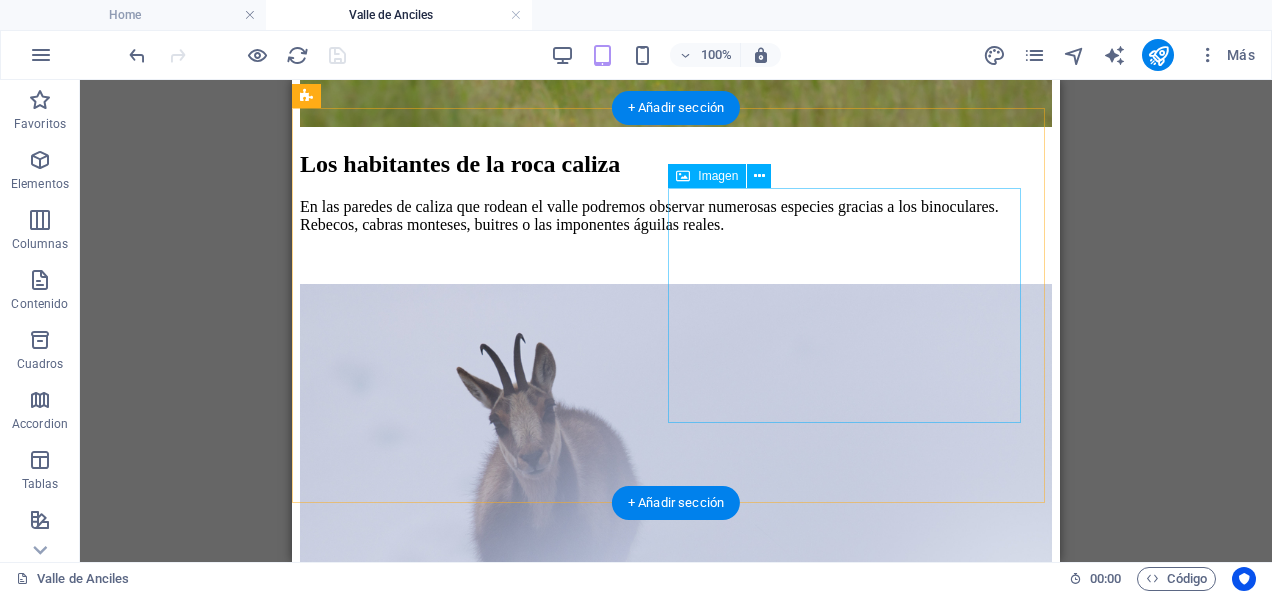 scroll, scrollTop: 1411, scrollLeft: 0, axis: vertical 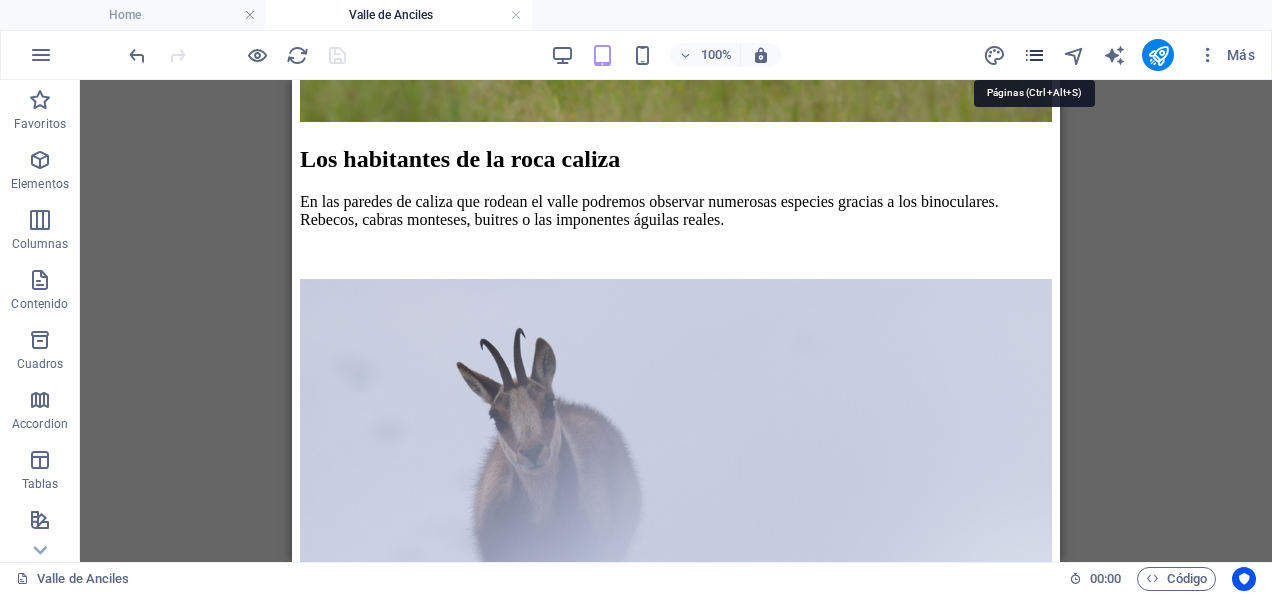 click at bounding box center [1034, 55] 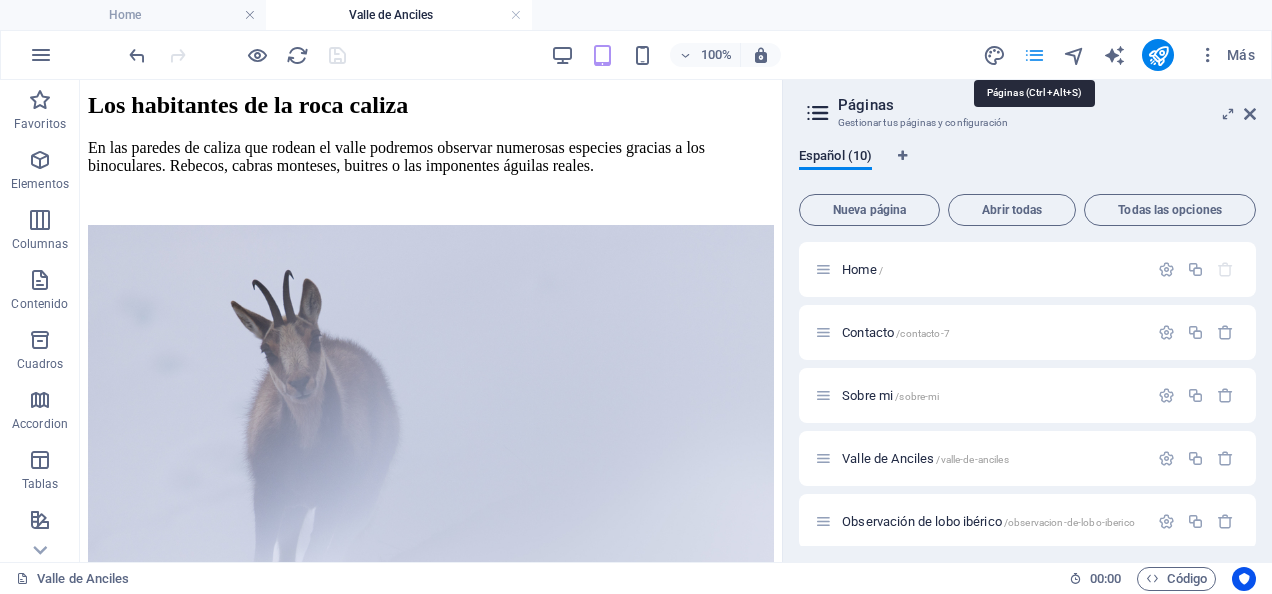 scroll, scrollTop: 1425, scrollLeft: 0, axis: vertical 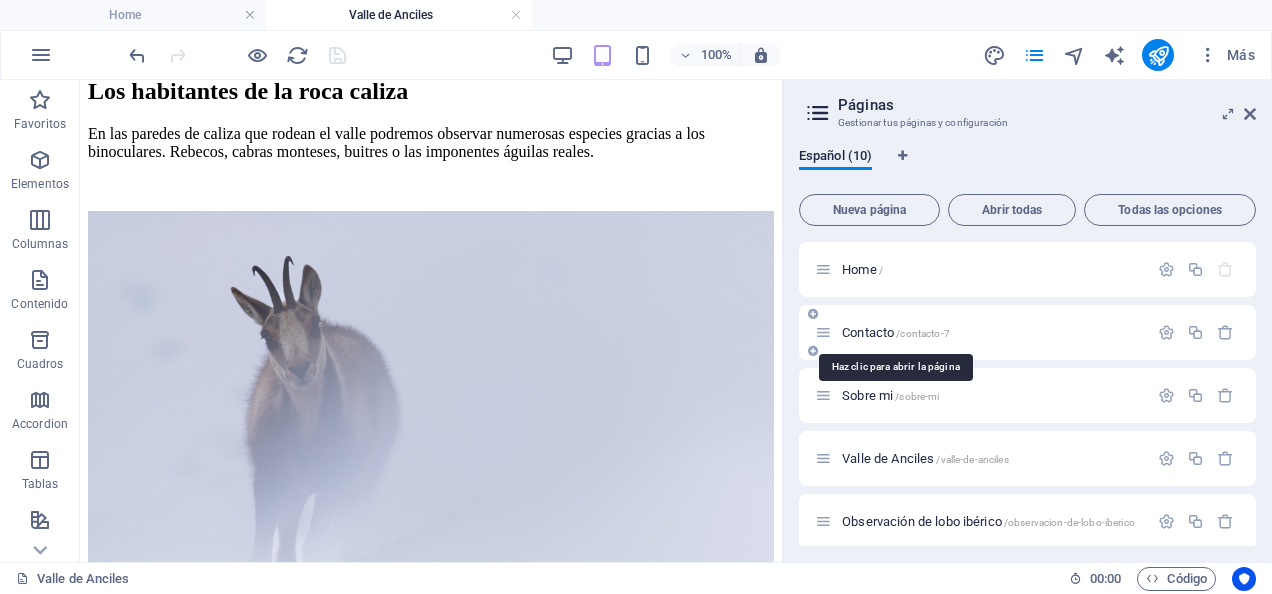 click on "Contacto /contacto-7" at bounding box center (896, 332) 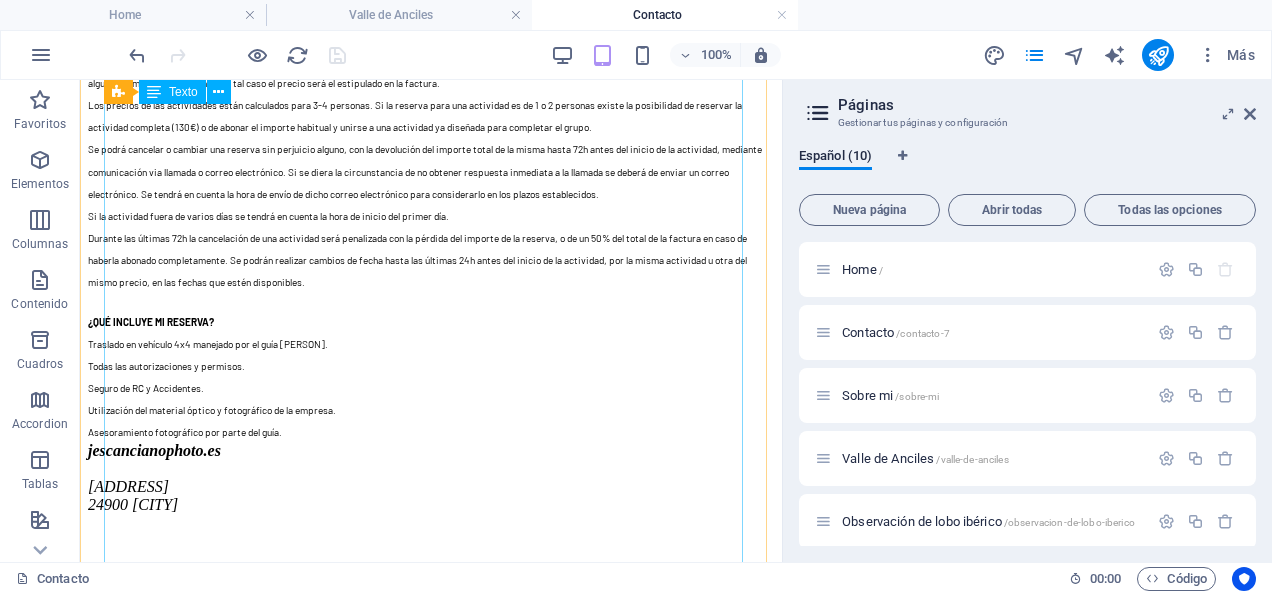 scroll, scrollTop: 495, scrollLeft: 0, axis: vertical 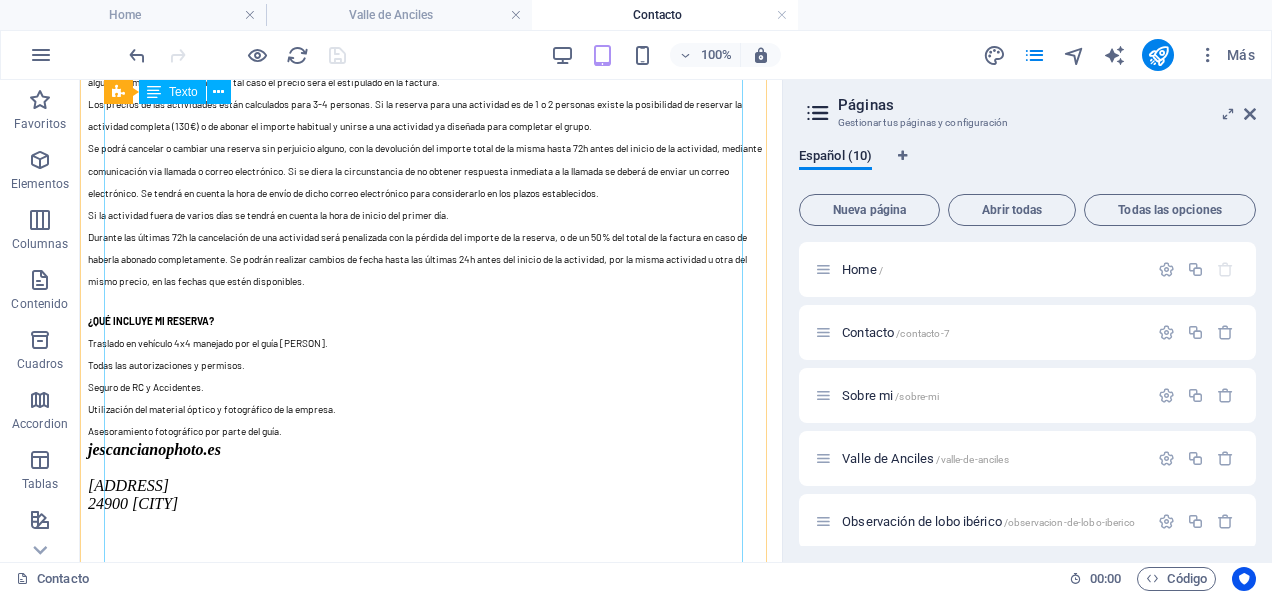 click on "Términos y condiciones Las reservas podrán realizarse por correo electrónico, llamada telefónica o whatsapp. Una reserva quedará confirmada cuando el cliente abone al menos el 50% del importe total de la factura y reciba un email de confirmación. El otro 50% deberá abonarse en las 72 horas previas a la realización de las actividades. El precio de las actividades por norma general será el estipulado en la página web. No quitando la posibilidad de que el guía que realiza la reserva implemente alguna promoción o descuento, en tal caso el precio será el estipulado en la factura. Los precios de las actividades están calculados para 3-4 personas. Si la reserva para una actividad es de 1 o 2 personas existe la posibilidad de reservar la actividad completa (130€) o de abonar el importe habitual y unirse a una actividad ya diseñada para completar el grupo. Si la actividad fuera de varios días se tendrá en cuenta la hora de inicio del primer día. ¿QUÉ INCLUYE MI RESERVA? Seguro de RC y Accidentes." at bounding box center [431, 192] 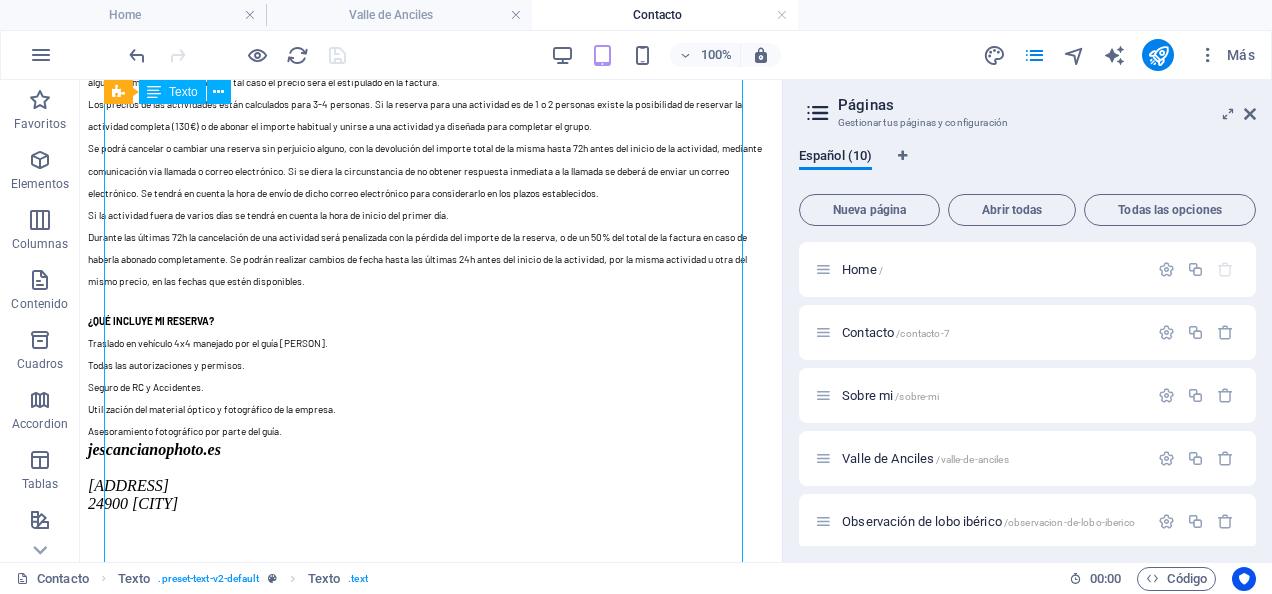 click on "Términos y condiciones Las reservas podrán realizarse por correo electrónico, llamada telefónica o whatsapp. Una reserva quedará confirmada cuando el cliente abone al menos el 50% del importe total de la factura y reciba un email de confirmación. El otro 50% deberá abonarse en las 72 horas previas a la realización de las actividades. El precio de las actividades por norma general será el estipulado en la página web. No quitando la posibilidad de que el guía que realiza la reserva implemente alguna promoción o descuento, en tal caso el precio será el estipulado en la factura. Los precios de las actividades están calculados para 3-4 personas. Si la reserva para una actividad es de 1 o 2 personas existe la posibilidad de reservar la actividad completa (130€) o de abonar el importe habitual y unirse a una actividad ya diseñada para completar el grupo. Si la actividad fuera de varios días se tendrá en cuenta la hora de inicio del primer día. ¿QUÉ INCLUYE MI RESERVA? Seguro de RC y Accidentes." at bounding box center [431, 192] 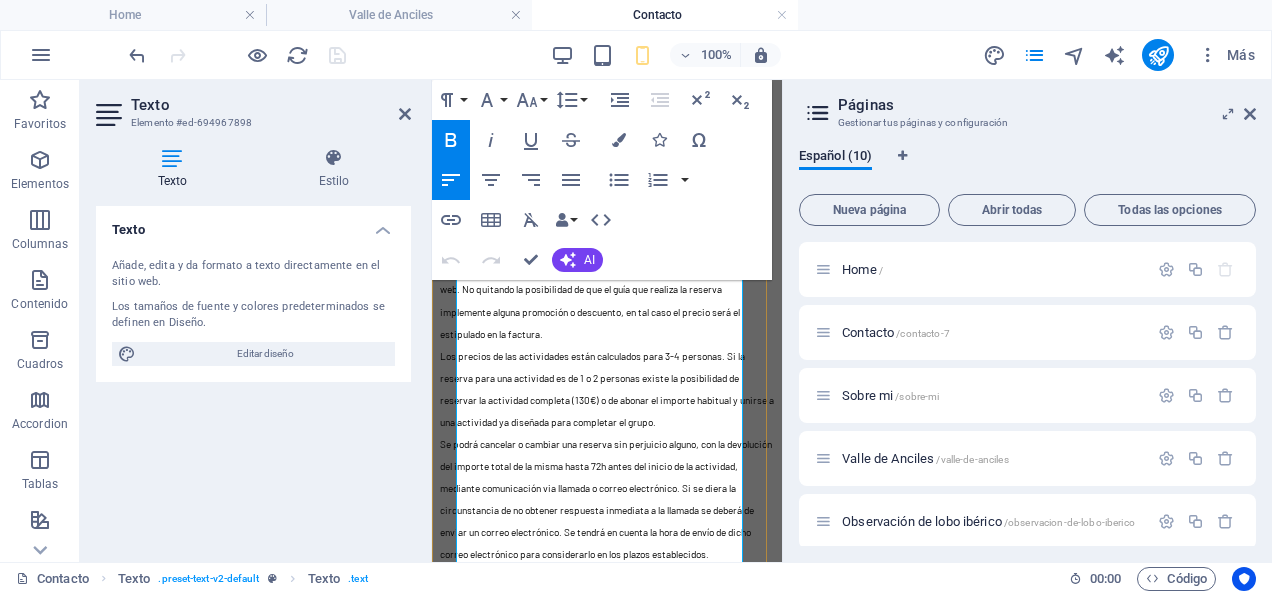 scroll, scrollTop: 385, scrollLeft: 0, axis: vertical 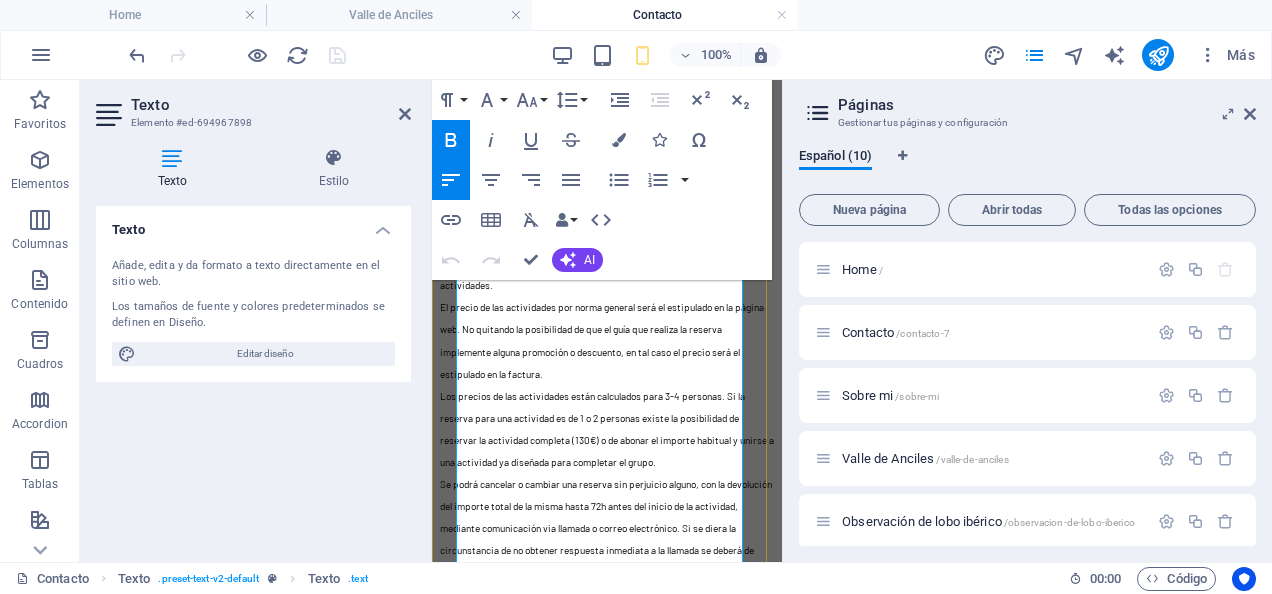 click on "Una reserva quedará confirmada cuando el cliente abone al menos el 50% del importe total de la factura y reciba un email de confirmación." at bounding box center (601, 230) 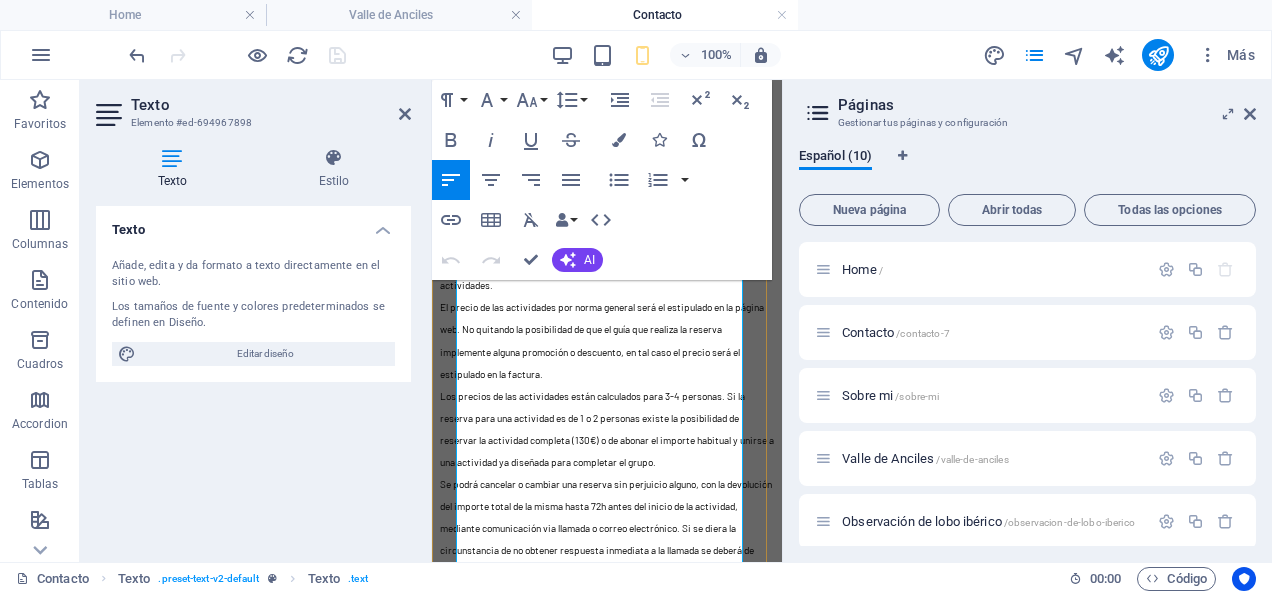 type 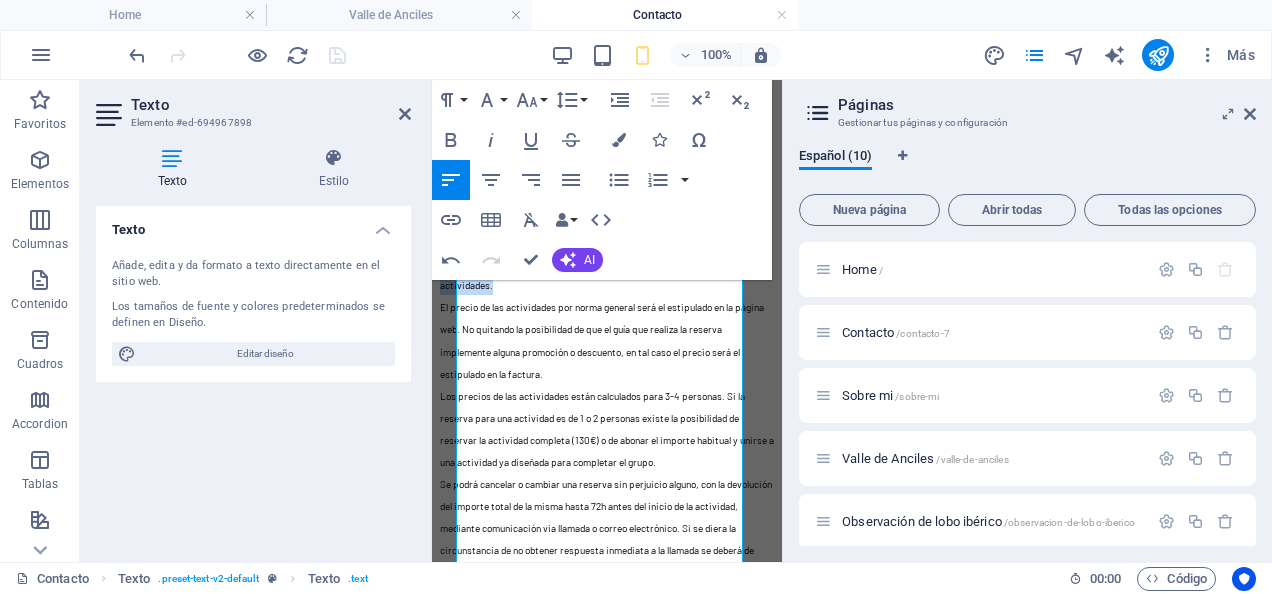 drag, startPoint x: 595, startPoint y: 416, endPoint x: 421, endPoint y: 397, distance: 175.03429 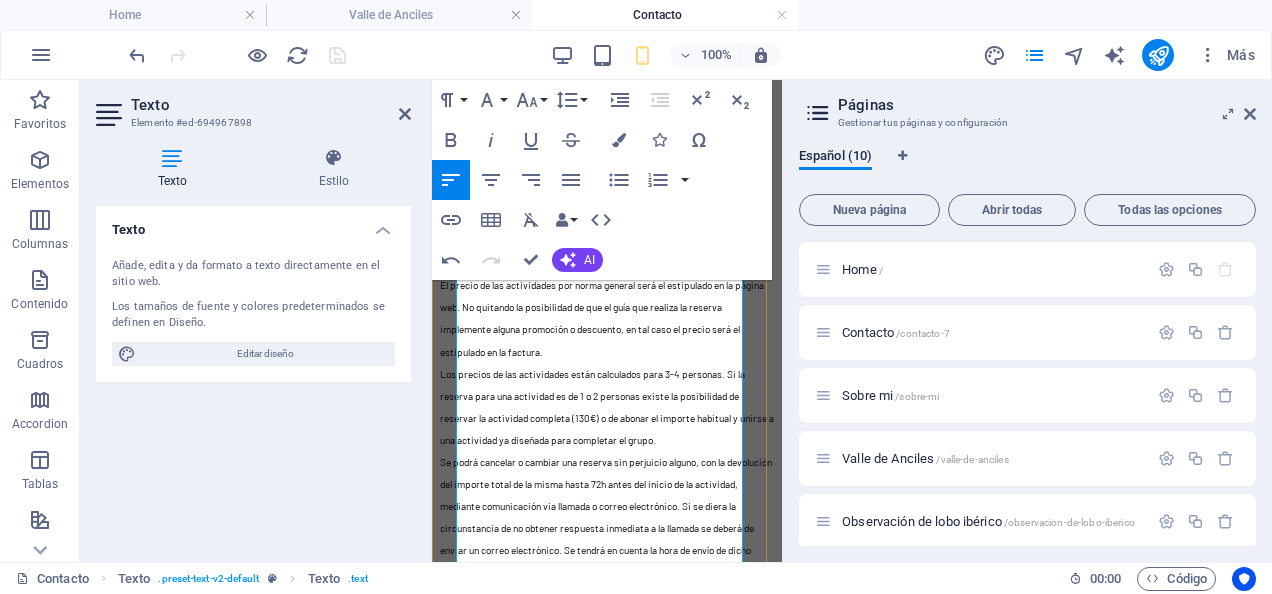 click on "Términos y condiciones Las reservas podrán realizarse por correo electrónico, llamada telefónica o whatsapp. Una reserva quedará confirmada cuando el cliente abone al menos el 100% del importe total de la factura y reciba un email de confirmación. El precio de las actividades por norma general será el estipulado en la página web. No quitando la posibilidad de que el guía que realiza la reserva implemente alguna promoción o descuento, en tal caso el precio será el estipulado en la factura. Los precios de las actividades están calculados para 3-4 personas. Si la reserva para una actividad es de 1 o 2 personas existe la posibilidad de reservar la actividad completa (130€) o de abonar el importe habitual y unirse a una actividad ya diseñada para completar el grupo. Si la actividad fuera de varios días se tendrá en cuenta la hora de inicio del primer día. ¿QUÉ INCLUYE MI RESERVA? Traslado en vehículo 4x4 manejado por el guía [PERSON]. Todas las autorizaciones y permisos." at bounding box center [607, 497] 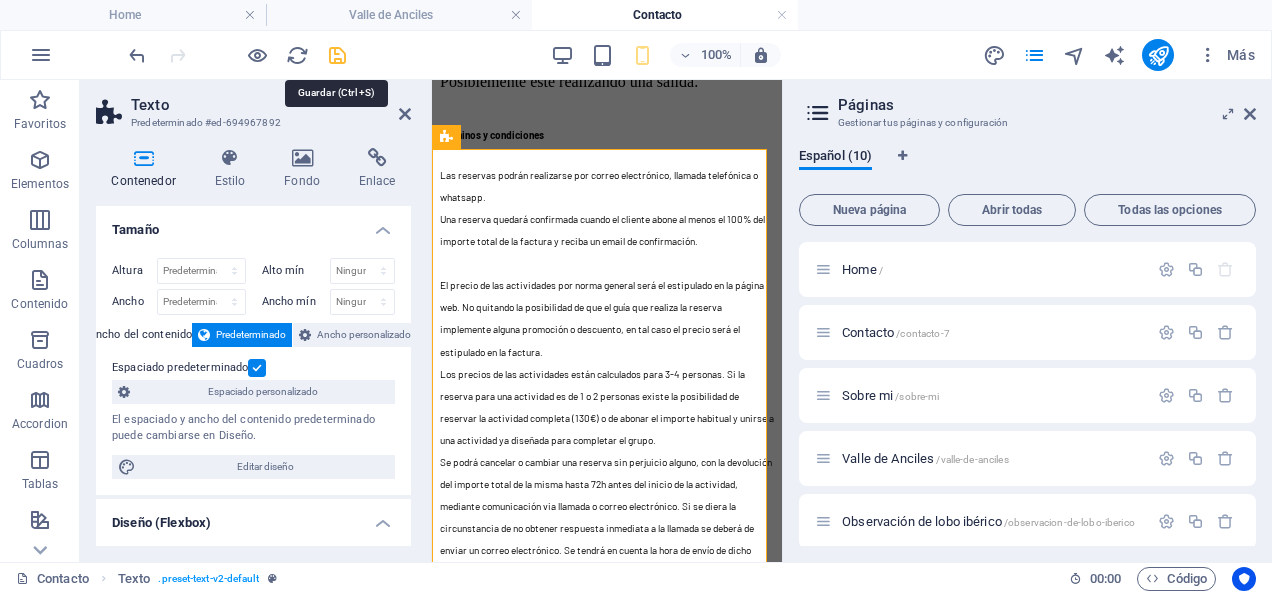 click at bounding box center [337, 55] 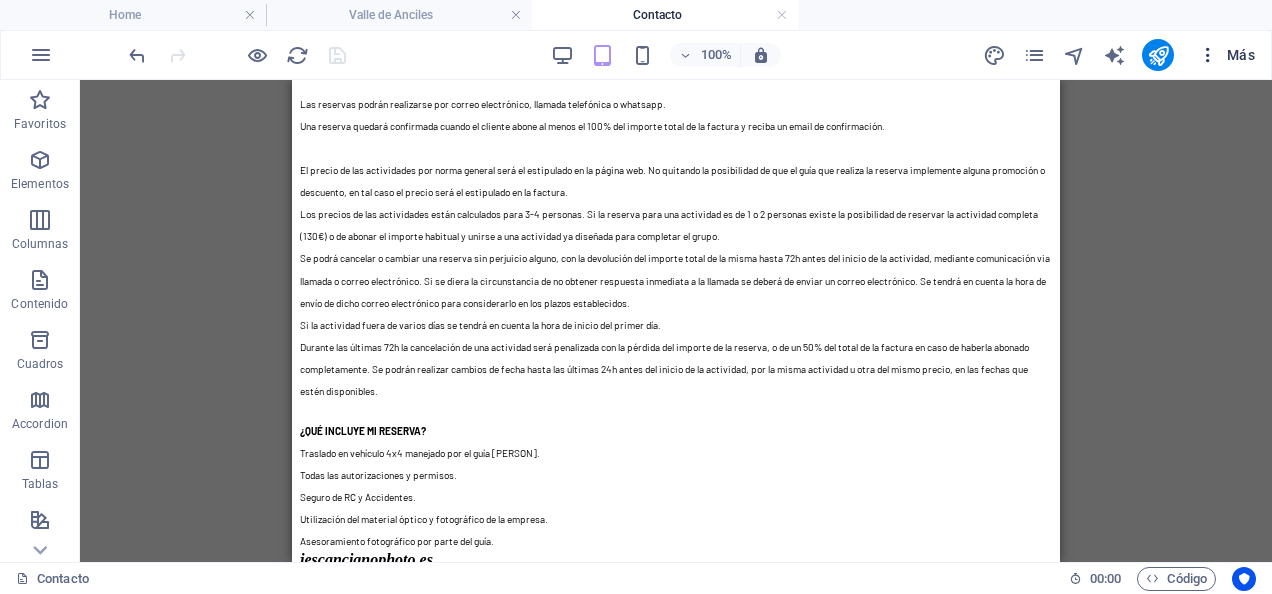 click at bounding box center (1208, 55) 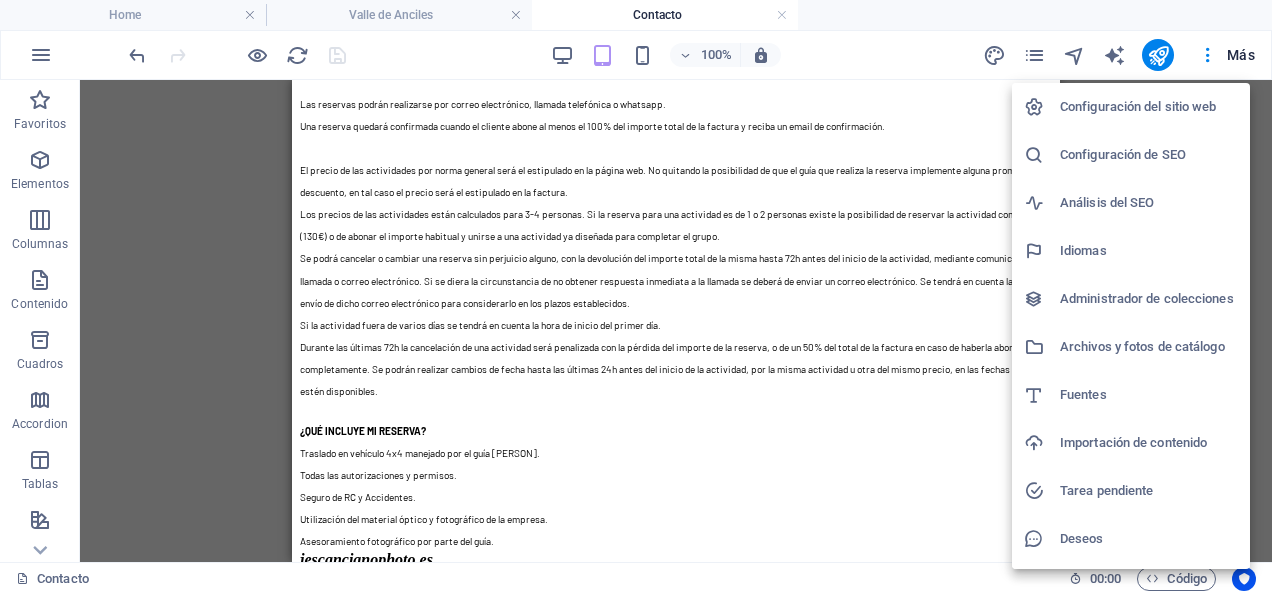 click at bounding box center [636, 297] 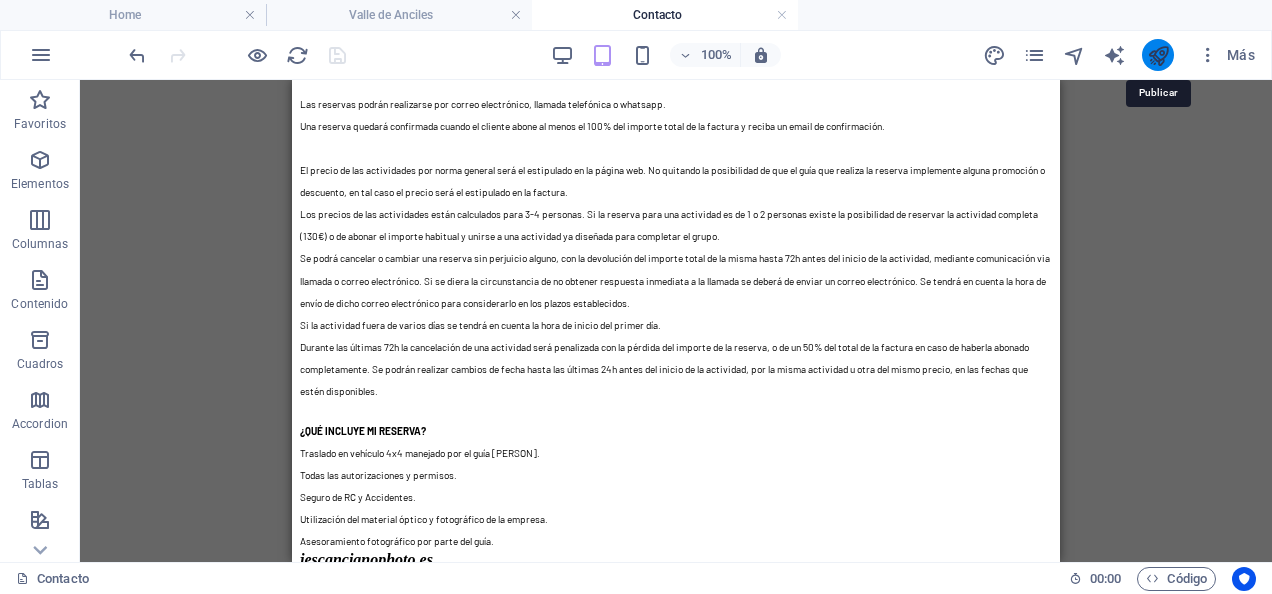 click at bounding box center (1158, 55) 